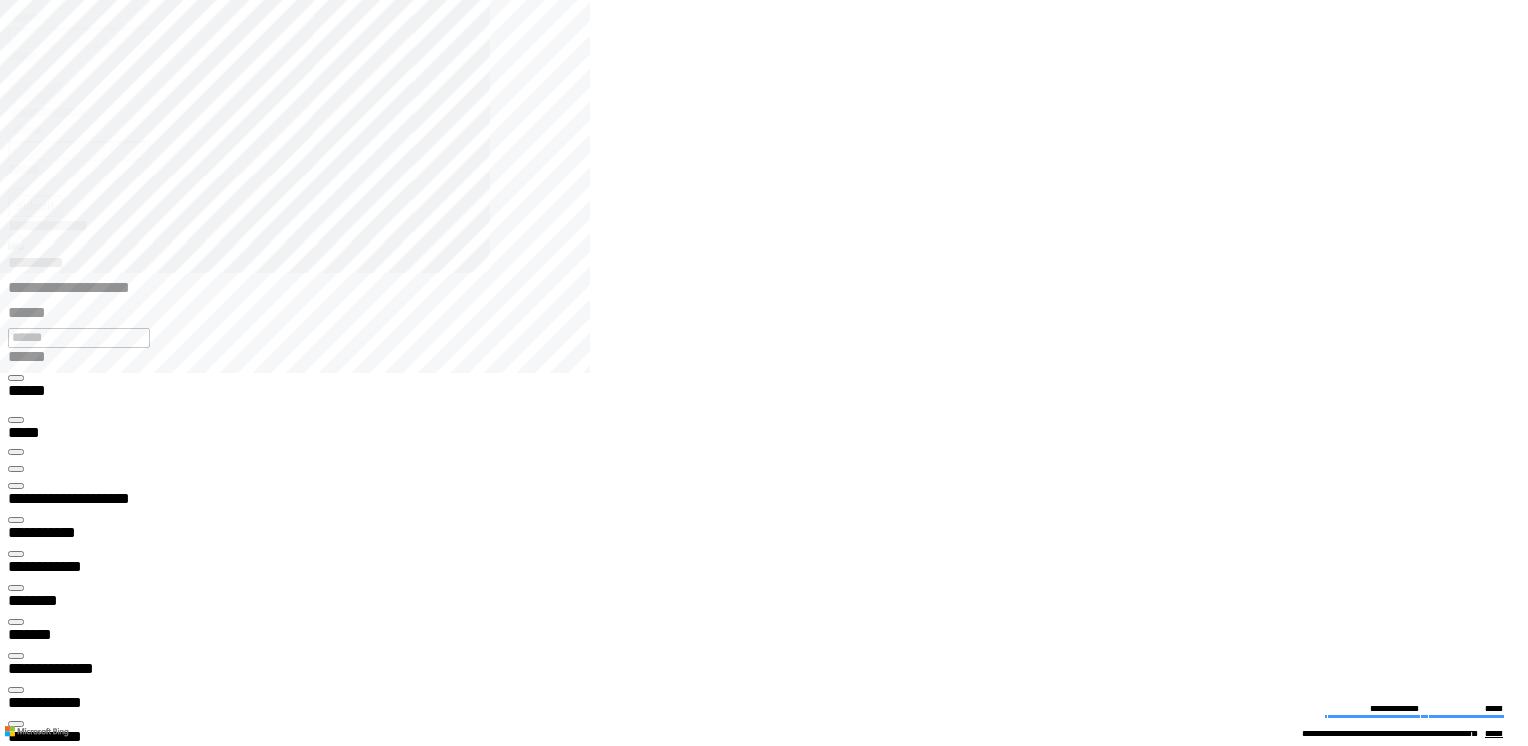 scroll, scrollTop: 0, scrollLeft: 0, axis: both 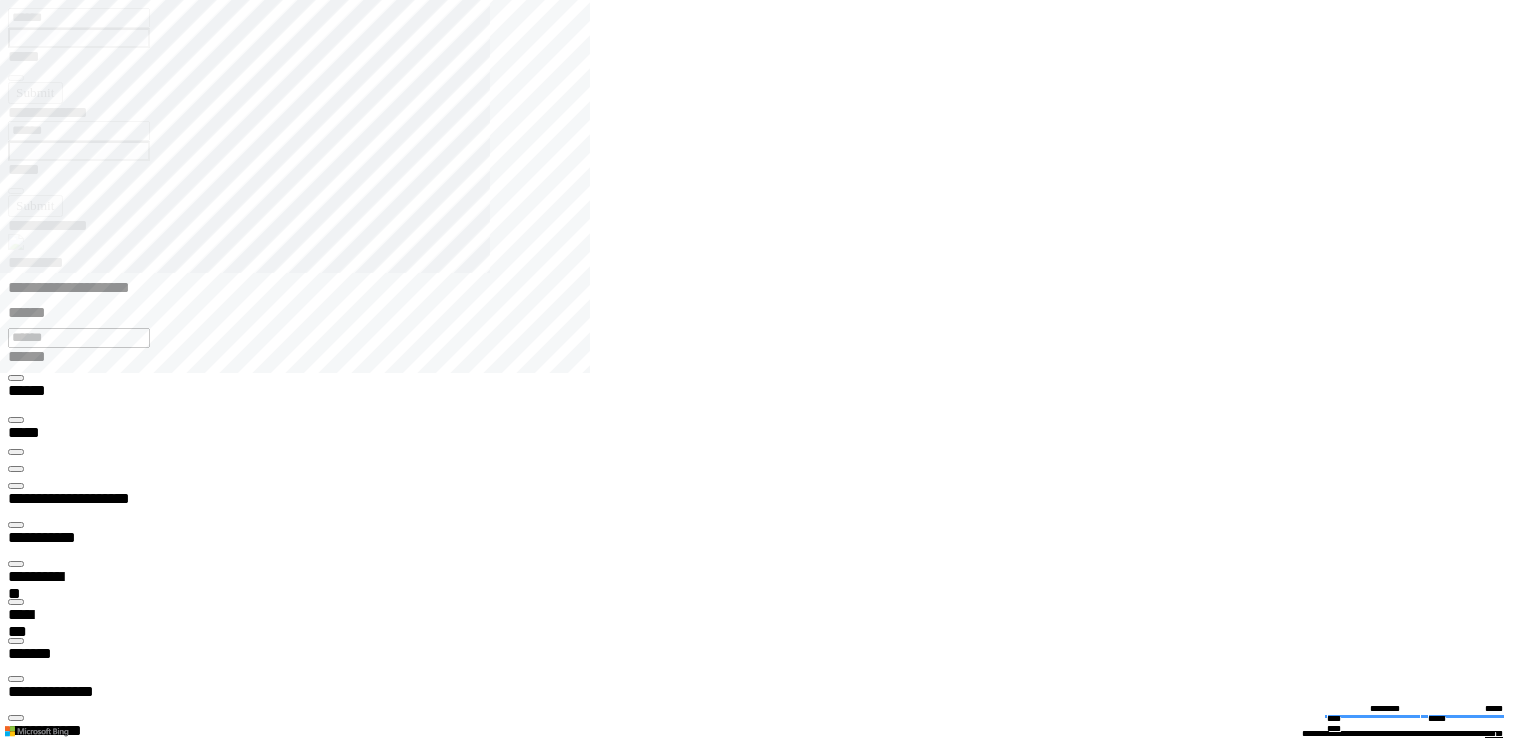 click at bounding box center [772, 961] 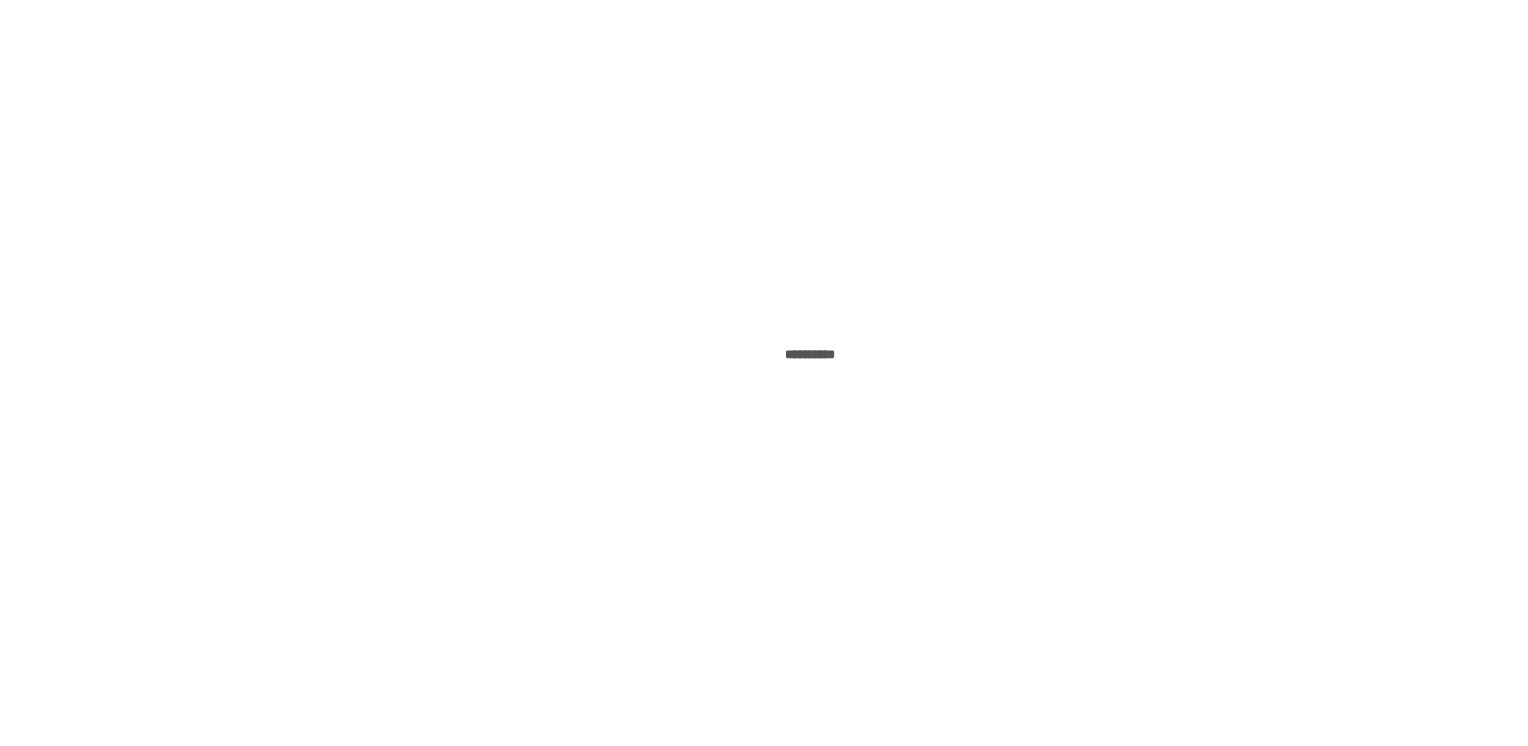 scroll, scrollTop: 0, scrollLeft: 0, axis: both 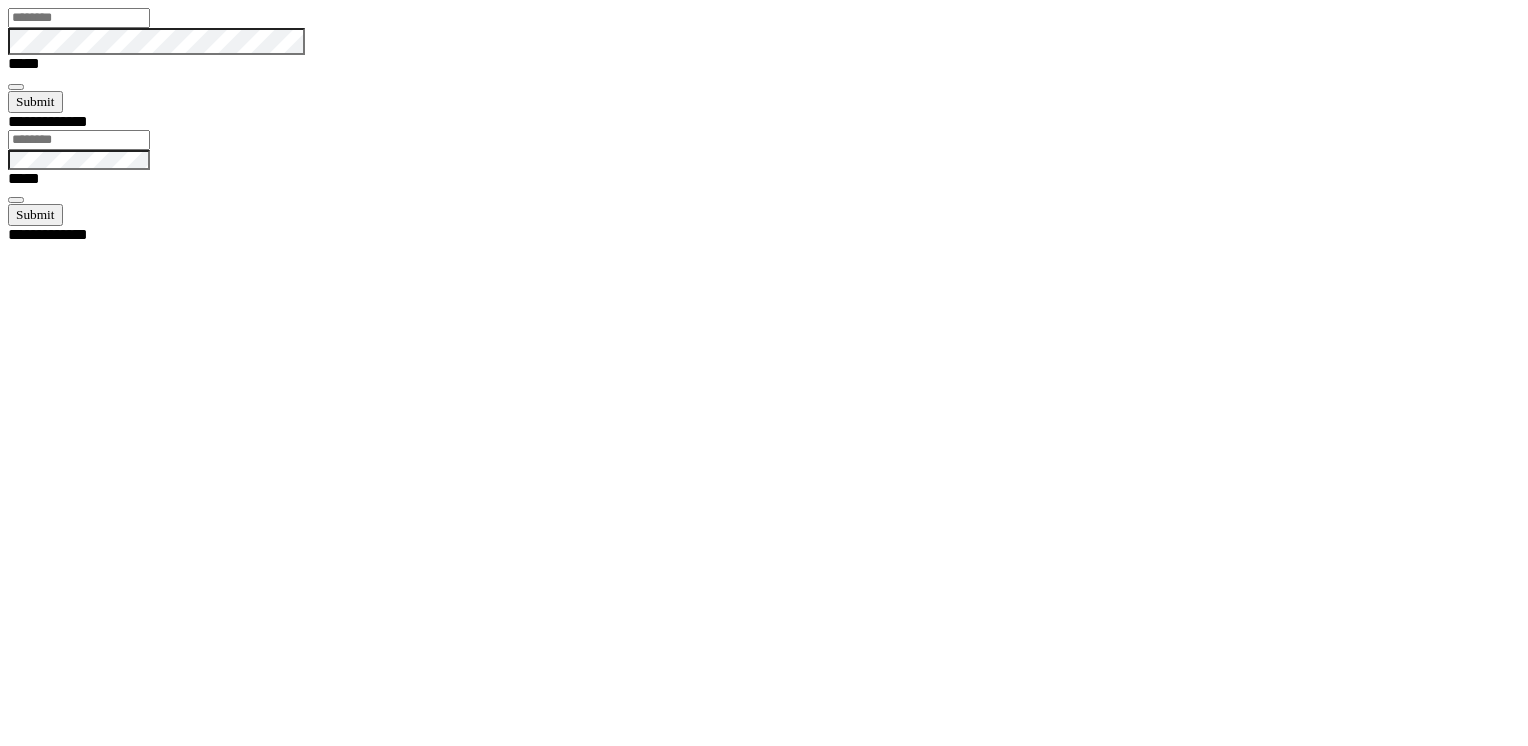 type on "******" 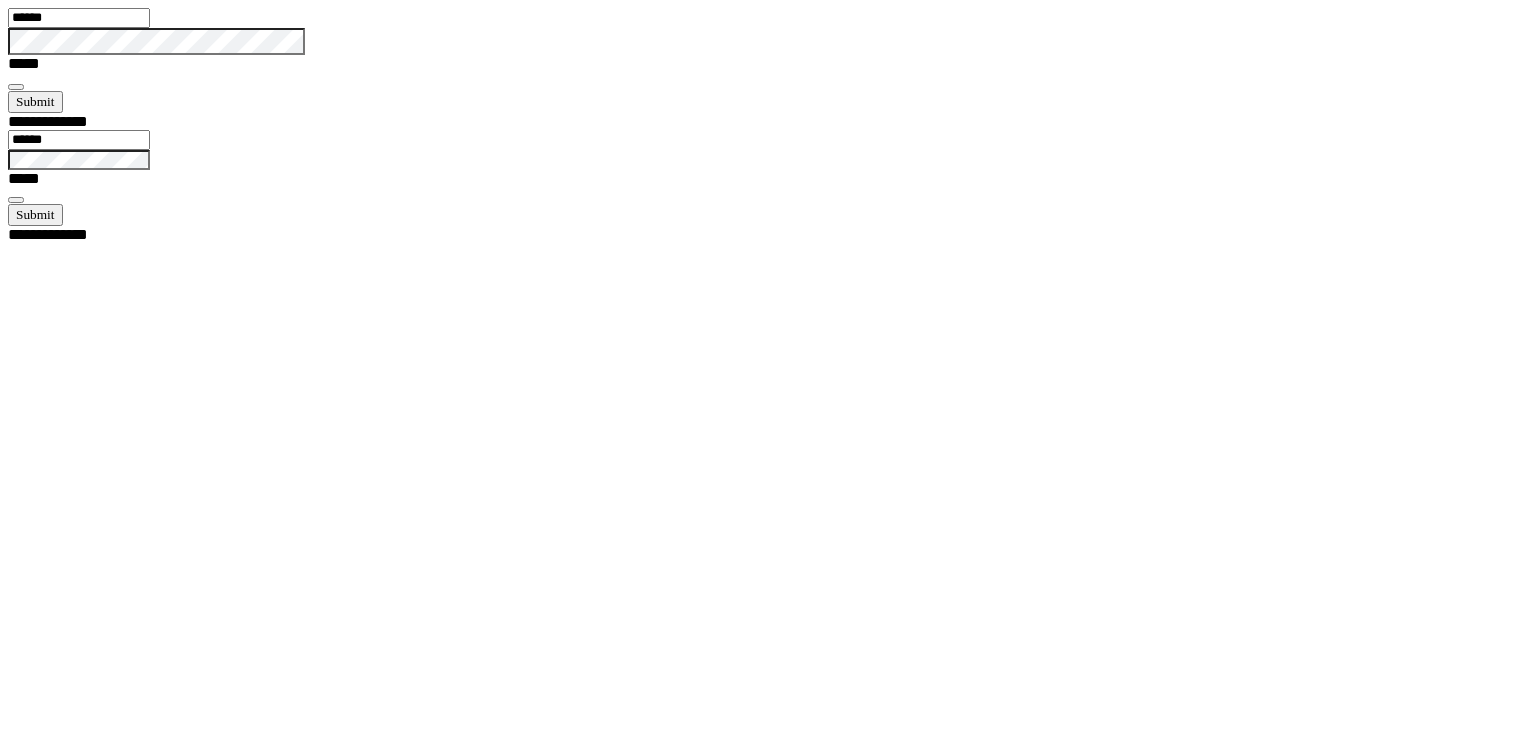 click at bounding box center [16, 87] 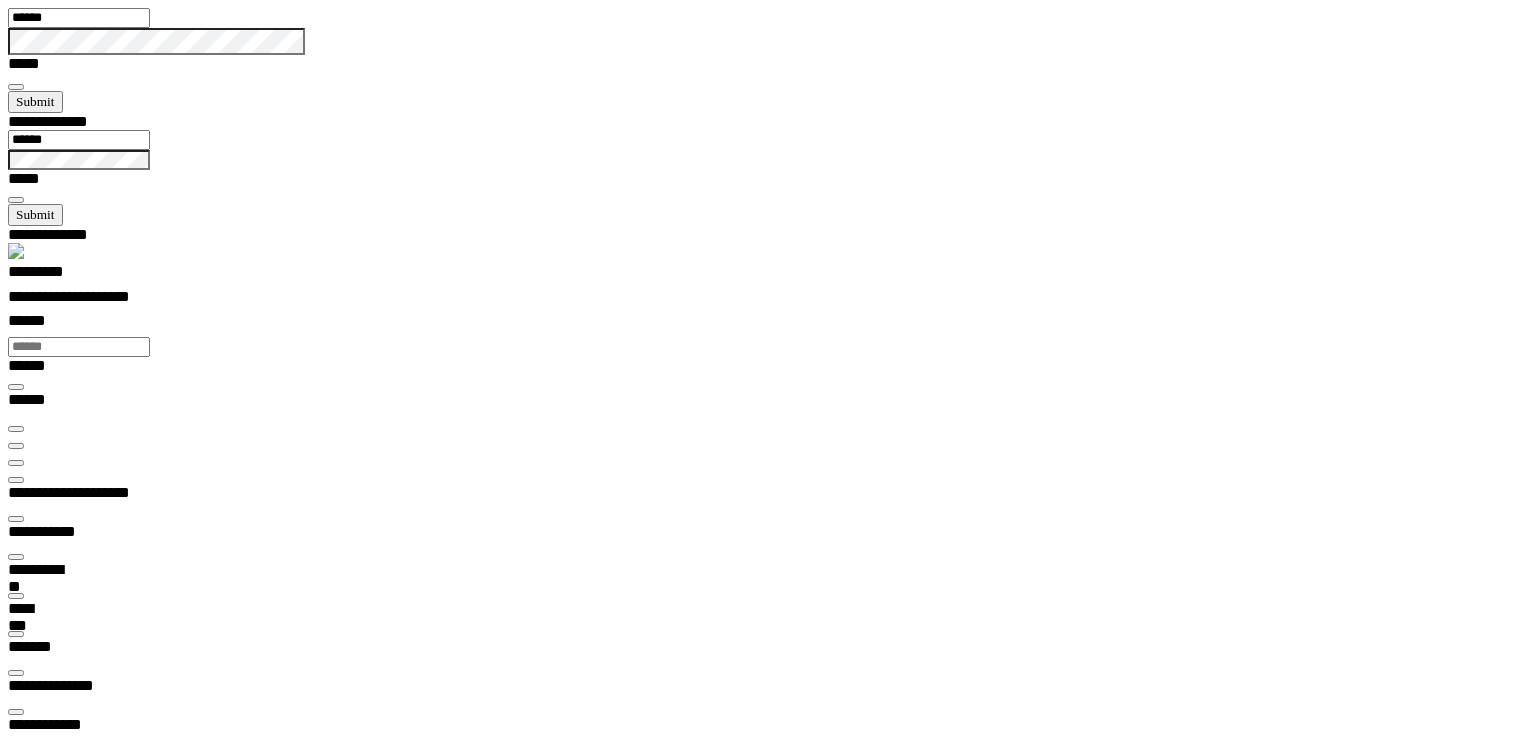 scroll, scrollTop: 99358, scrollLeft: 99800, axis: both 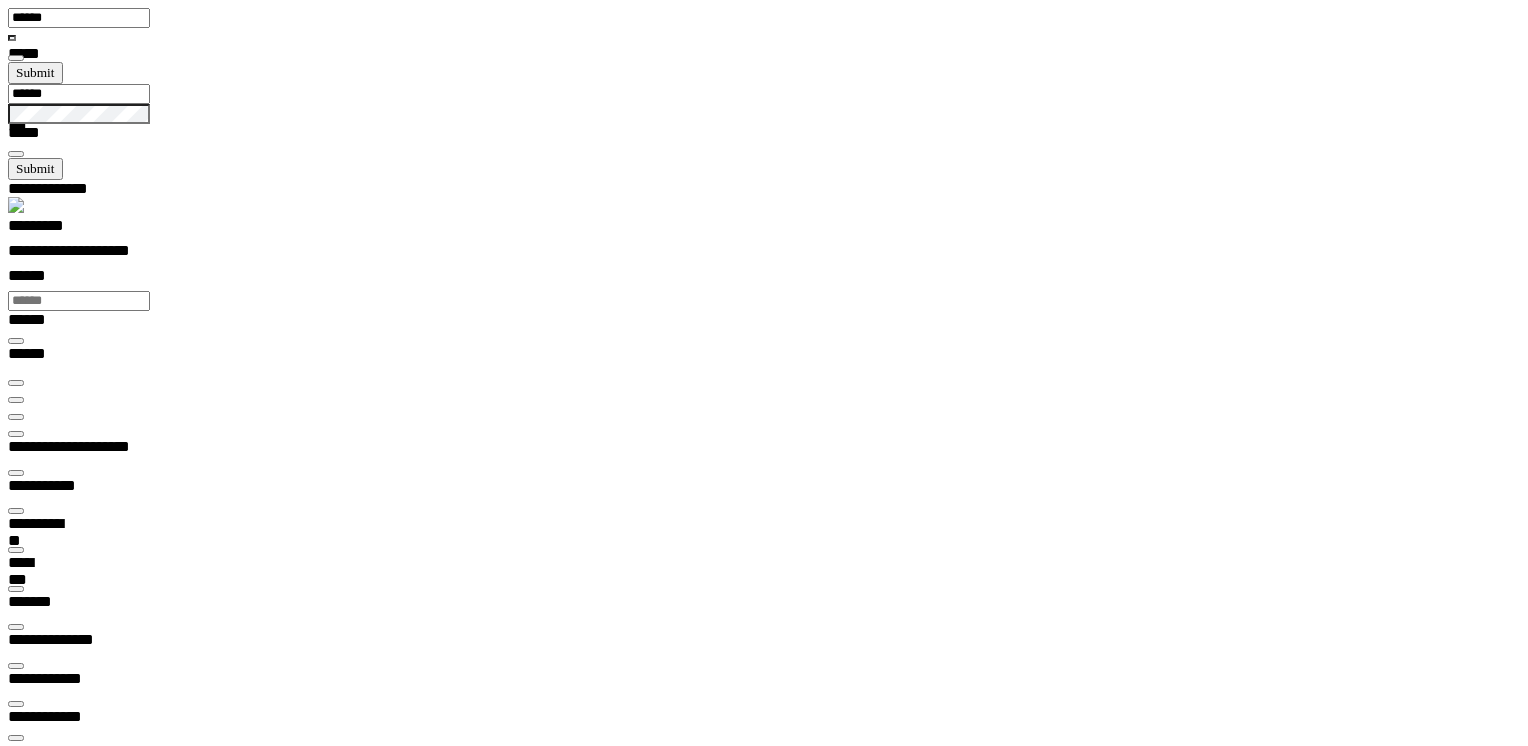 type on "***" 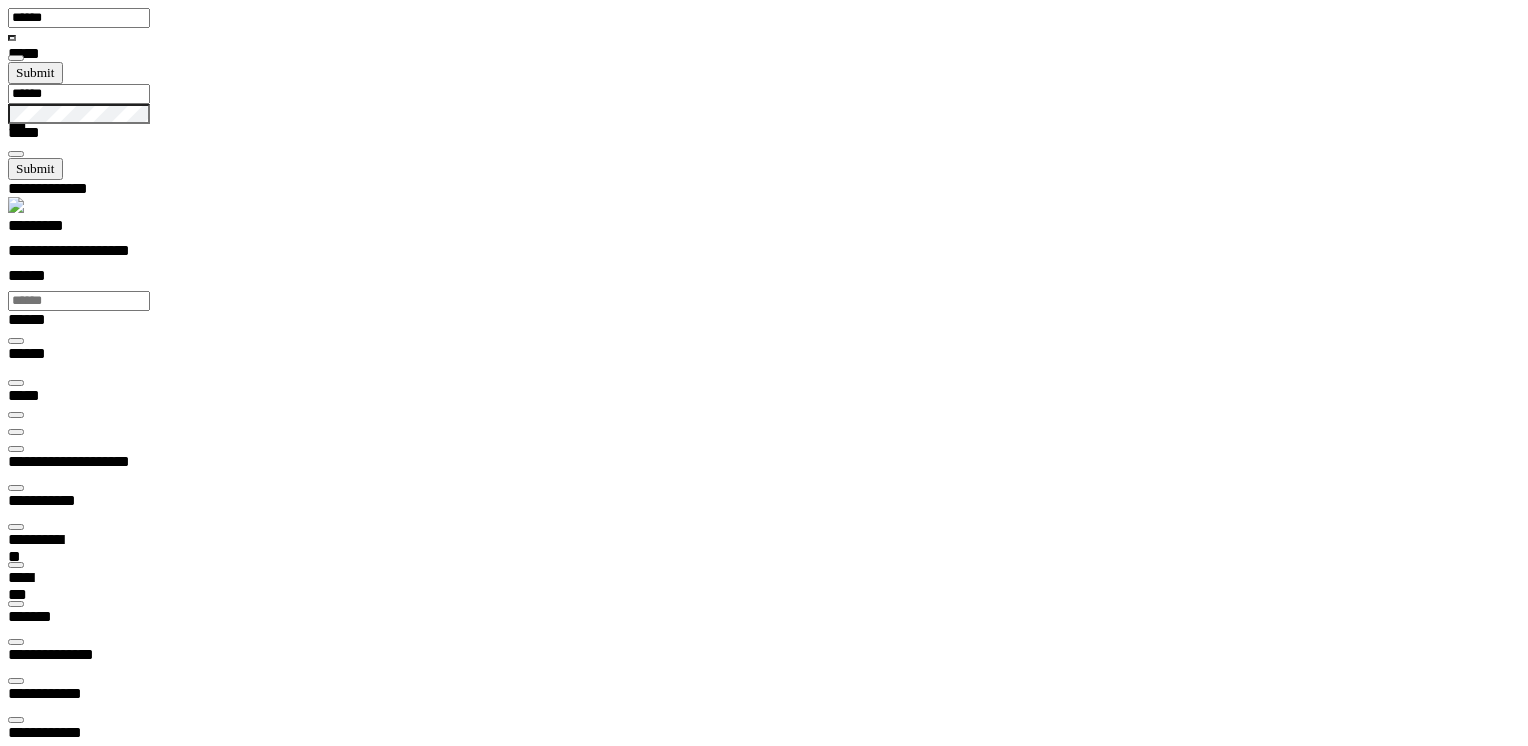 click at bounding box center (16, 449) 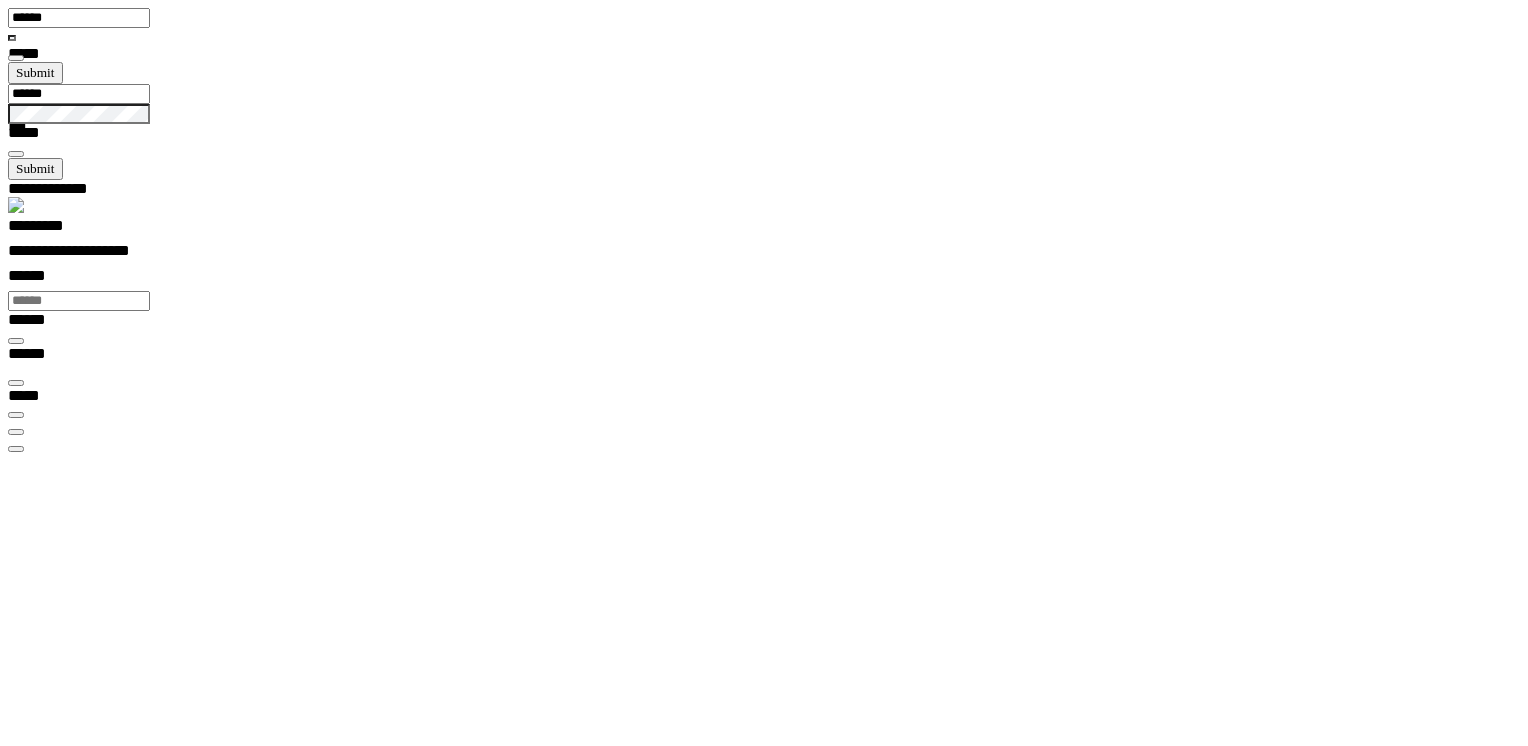 type on "**********" 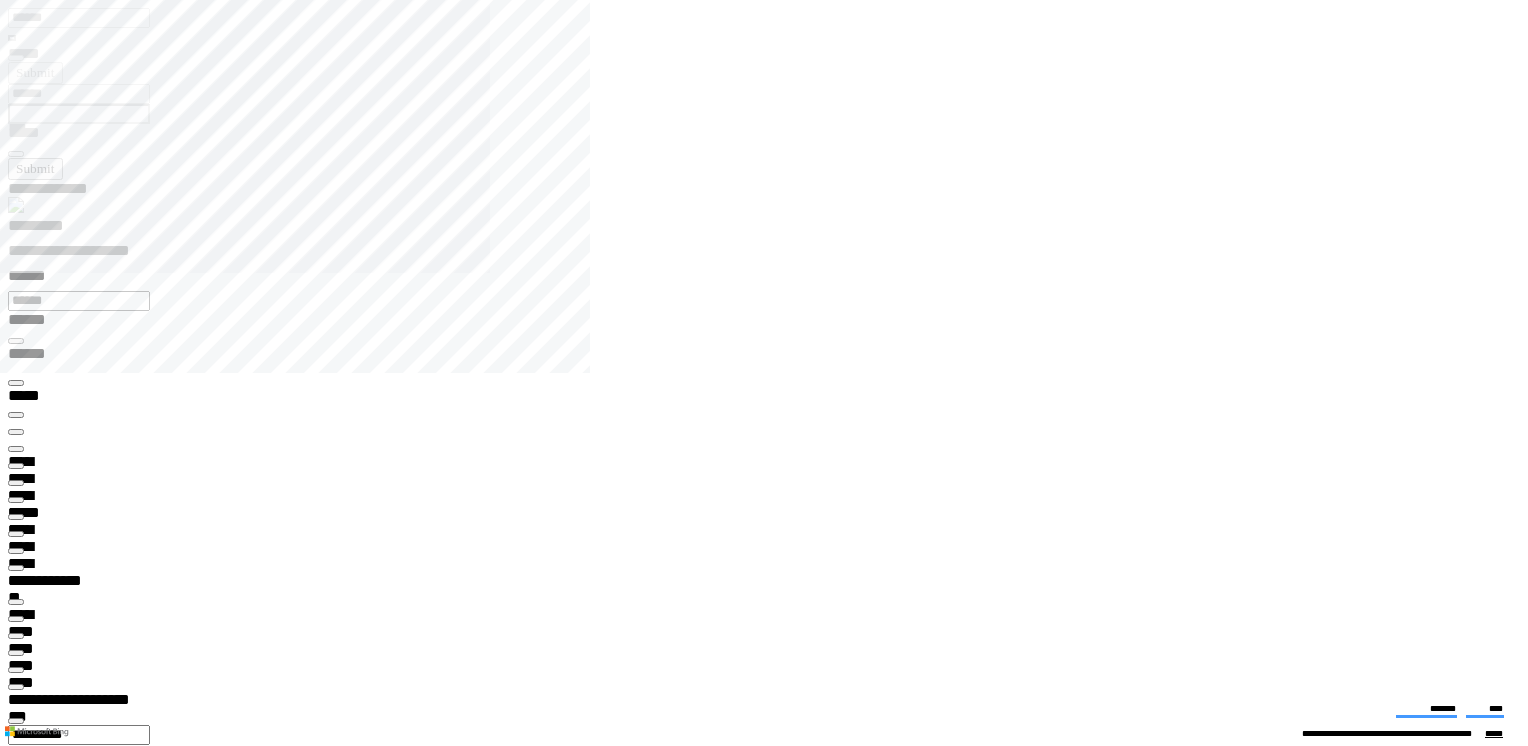 click on "**********" at bounding box center [67, 10689] 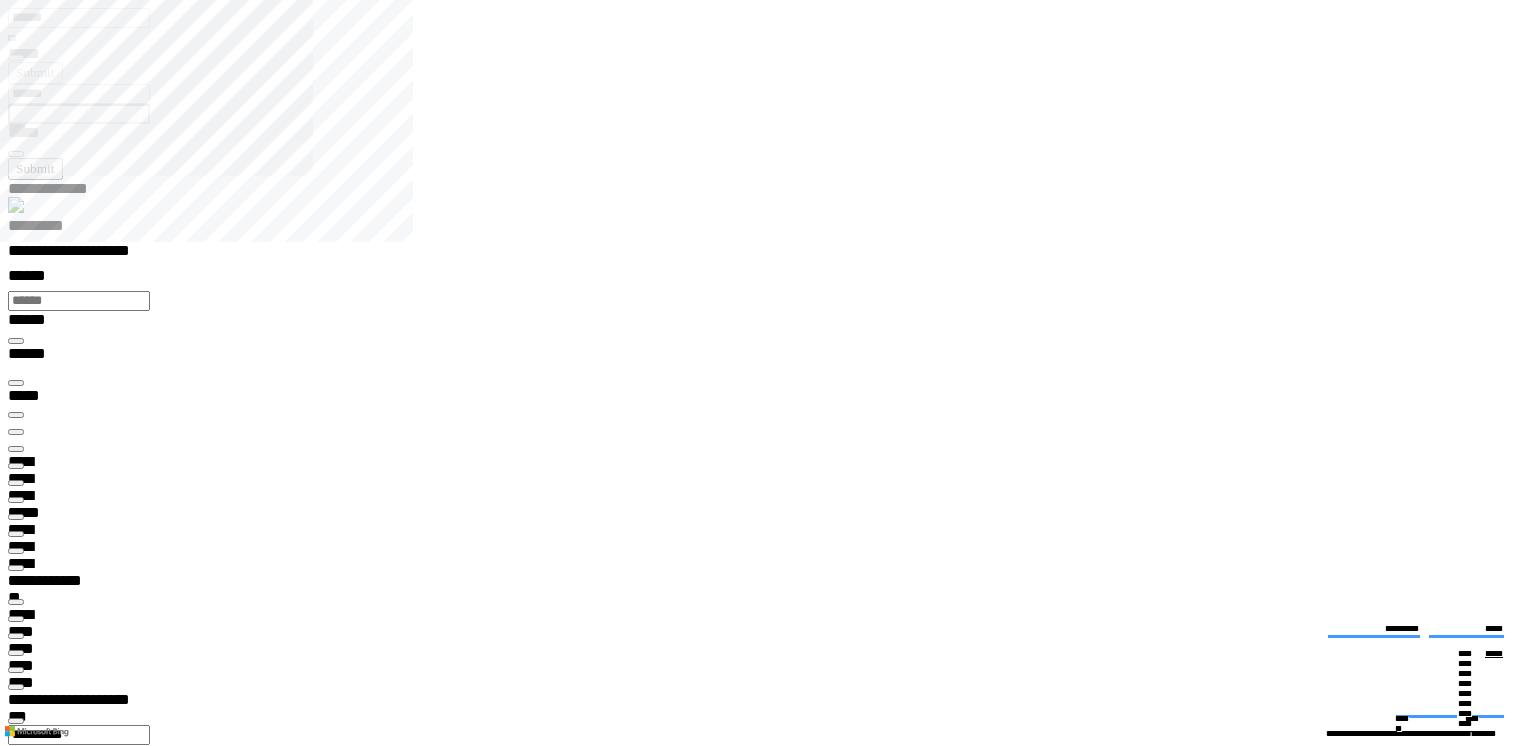 type on "*******" 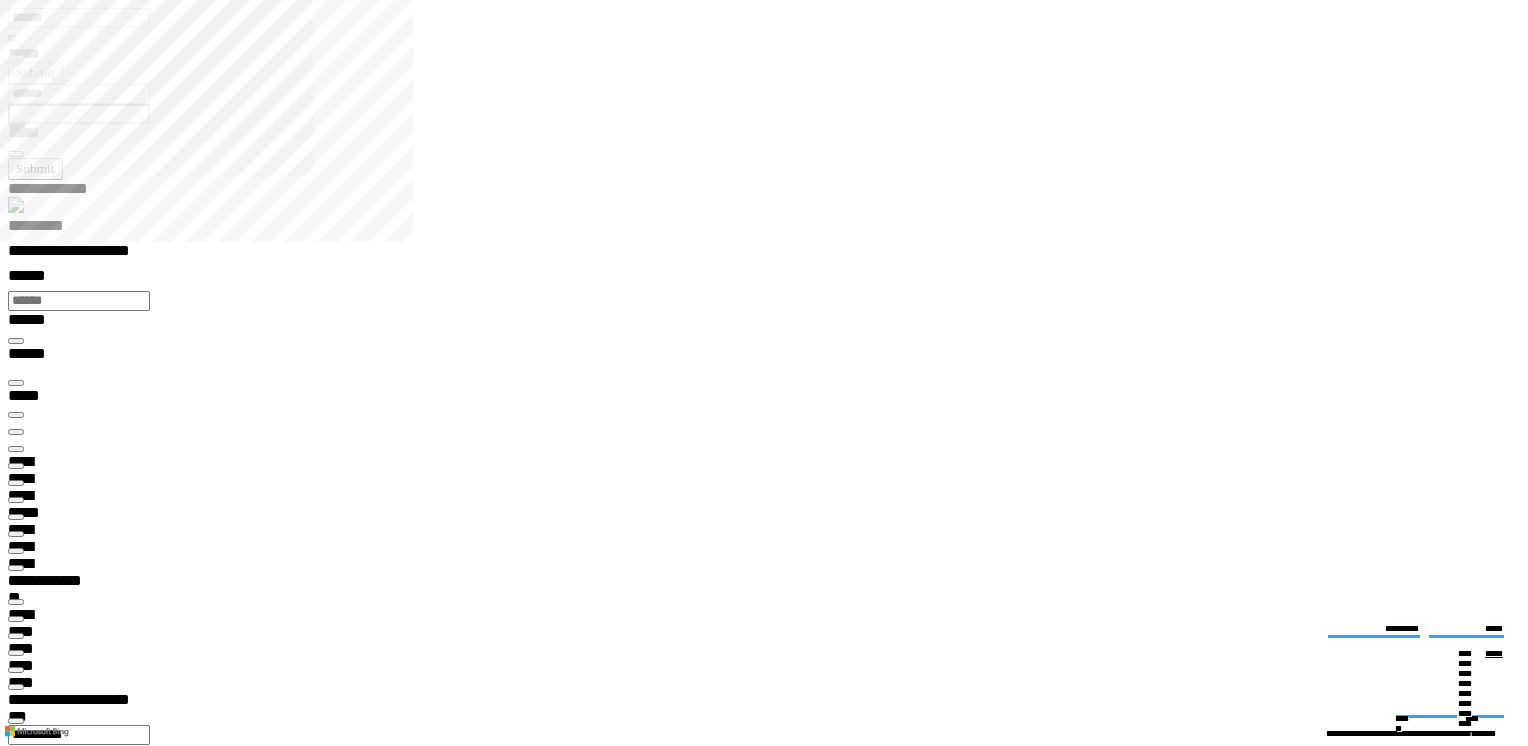 click at bounding box center (16, 16497) 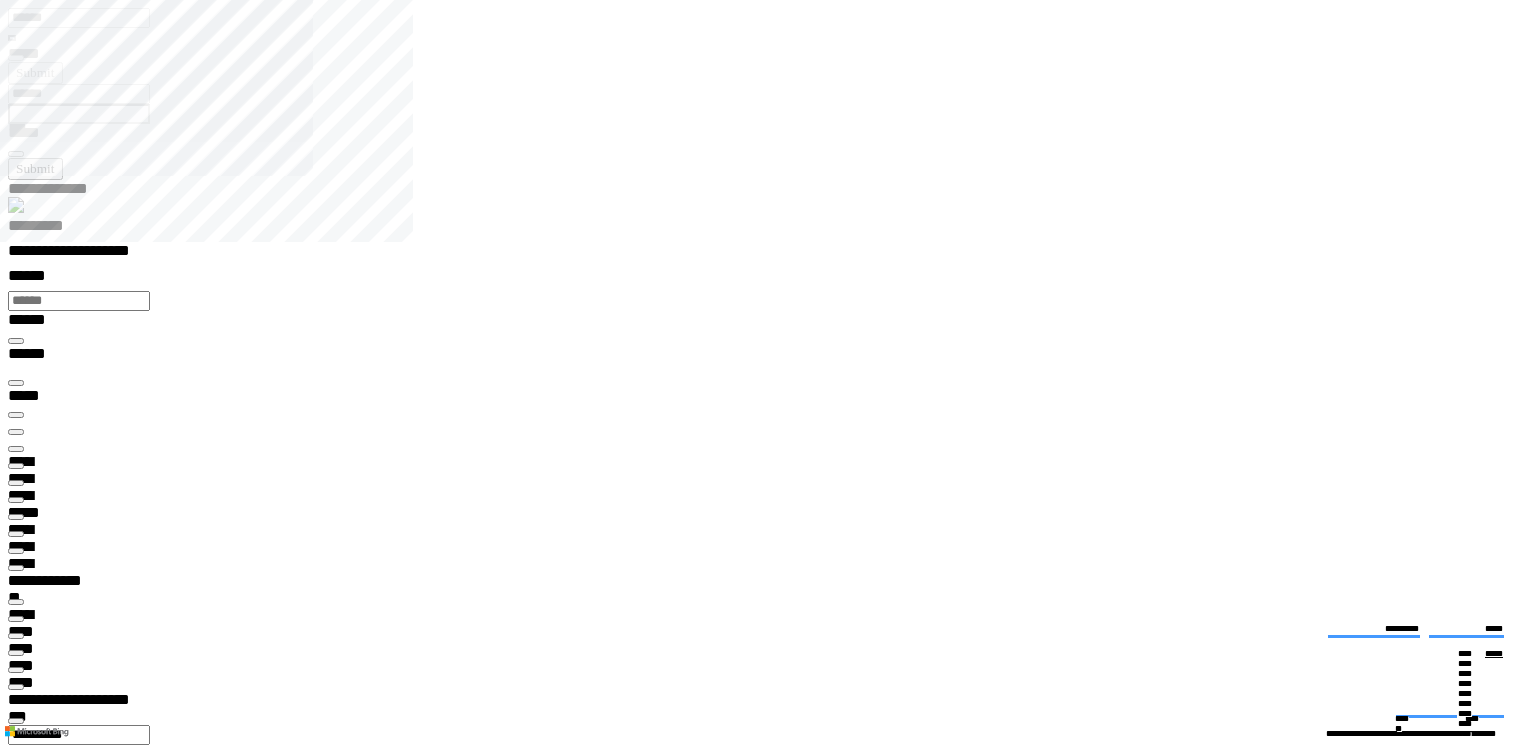 click on "**********" at bounding box center [823, 42258] 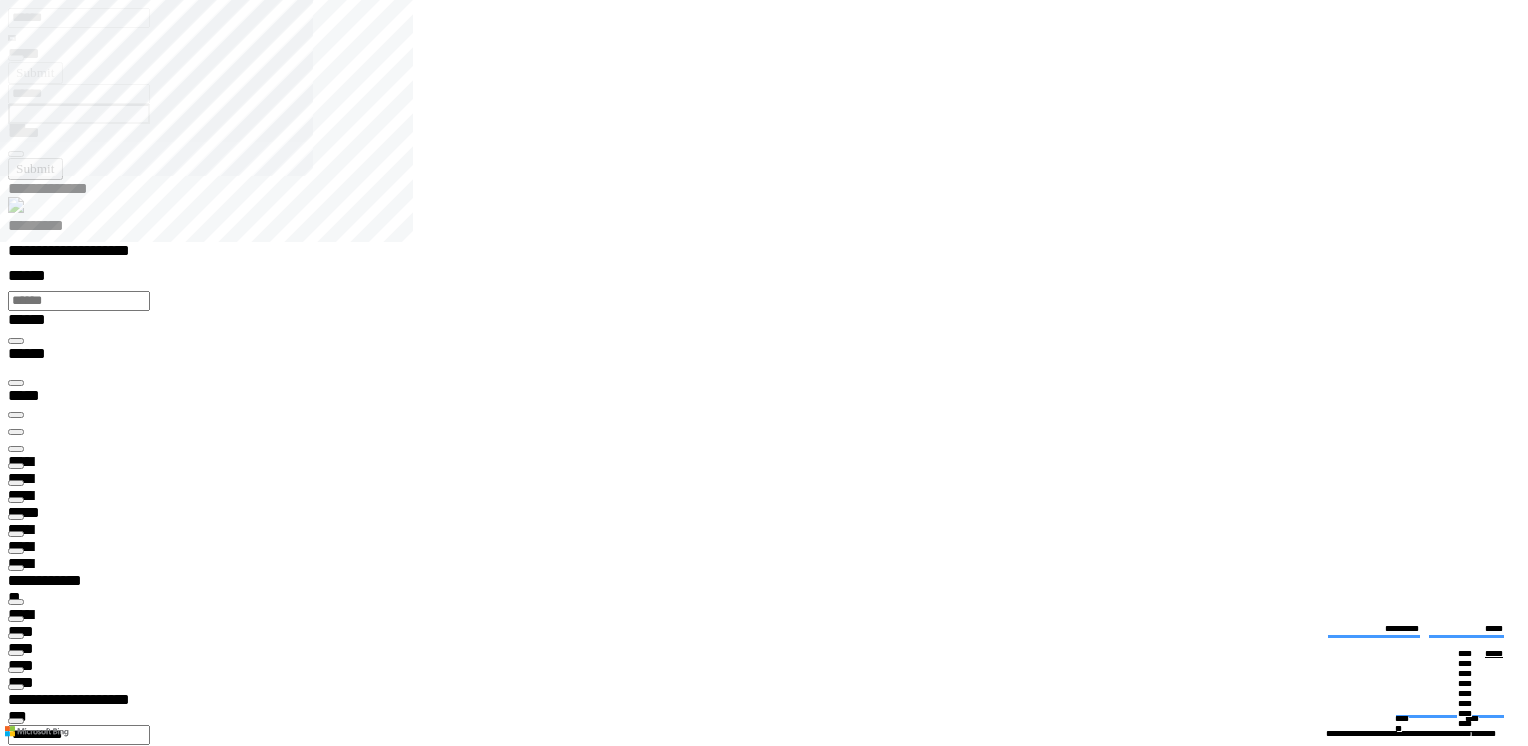 type on "**********" 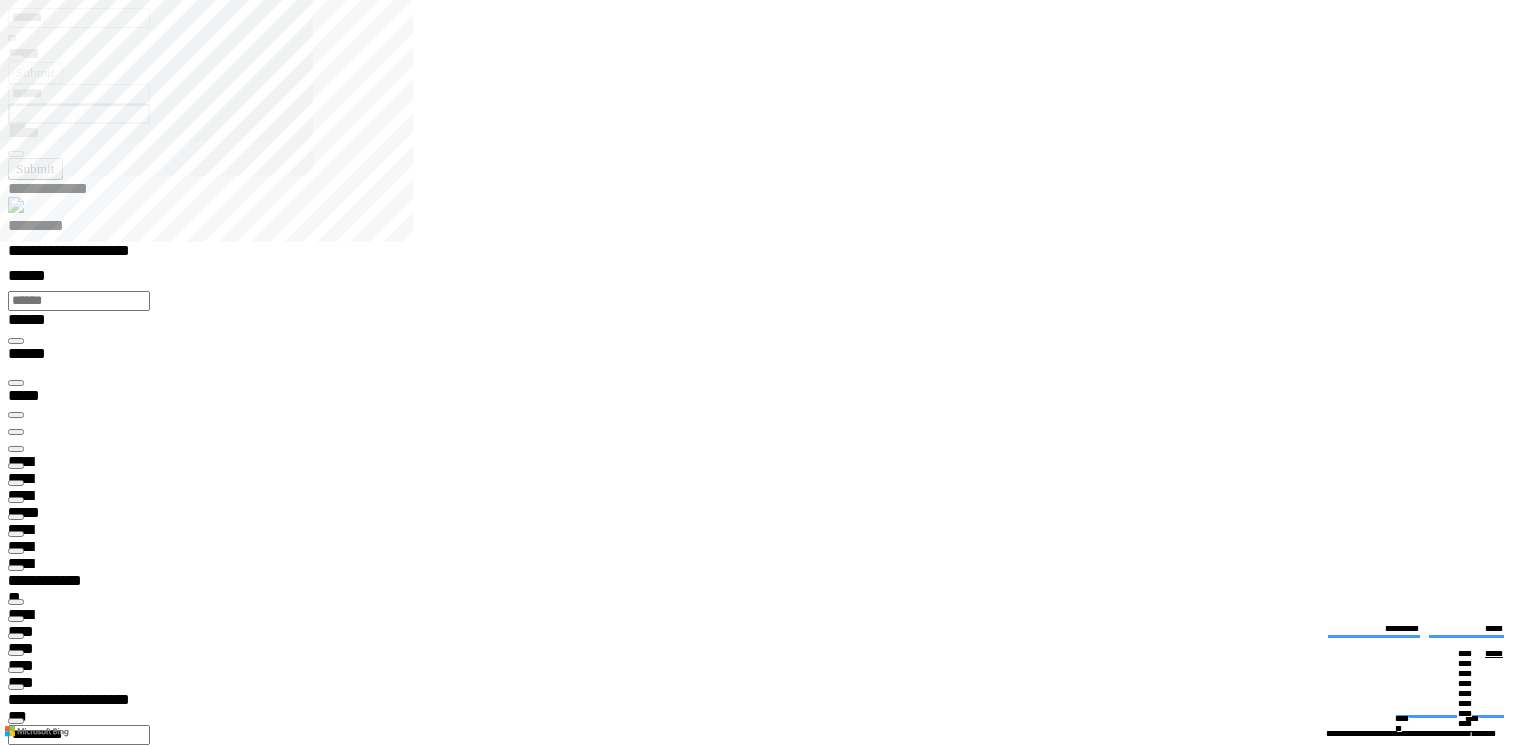 type on "**********" 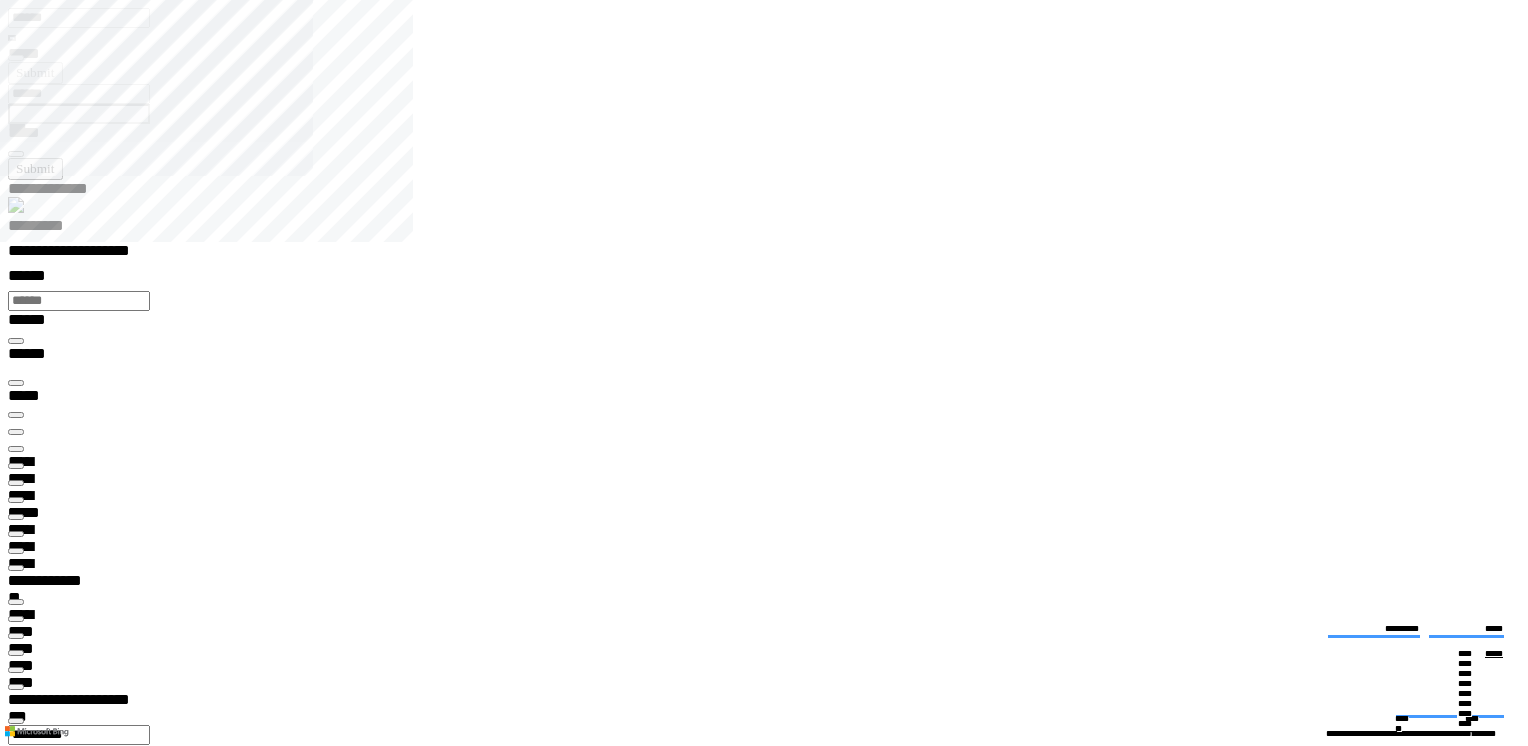 type 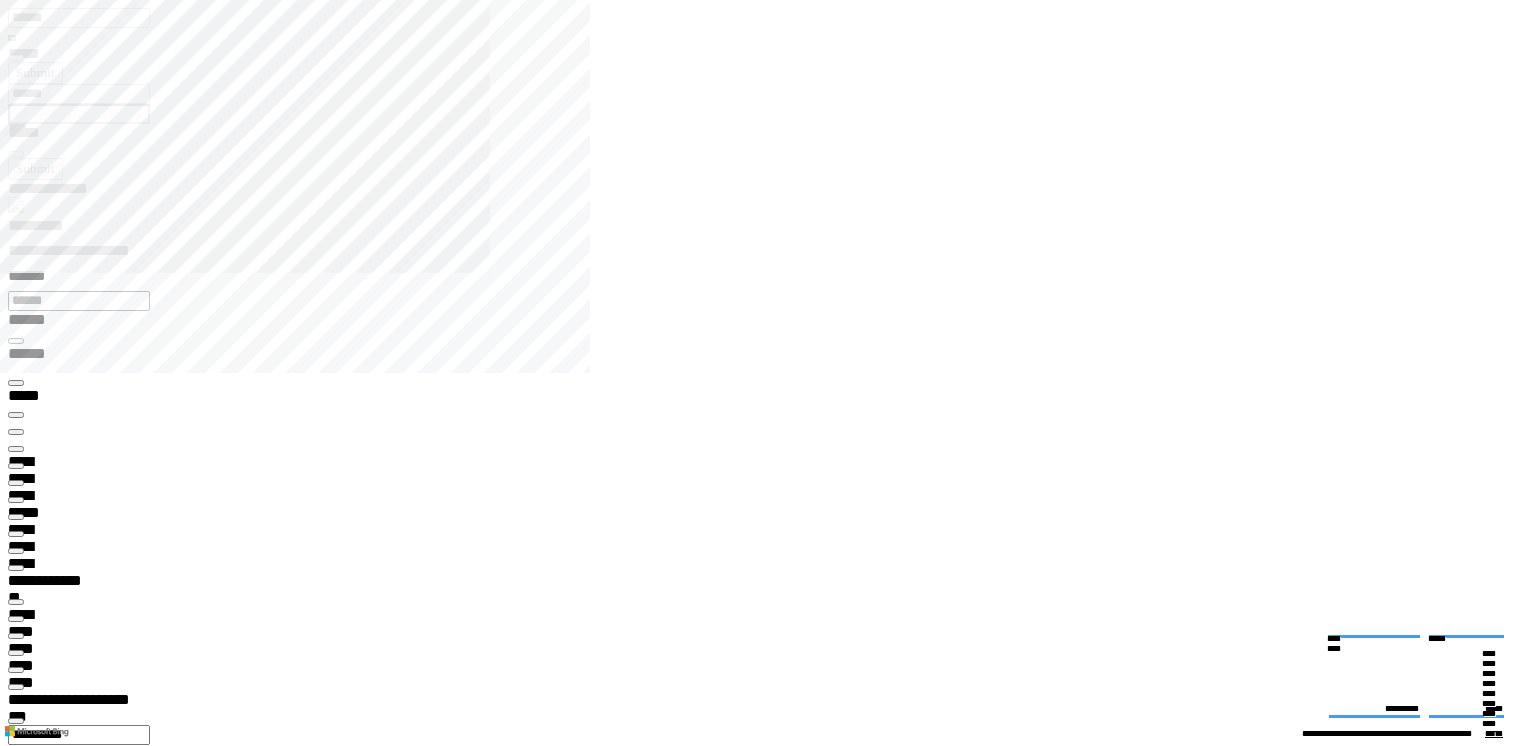 click at bounding box center (16, 449) 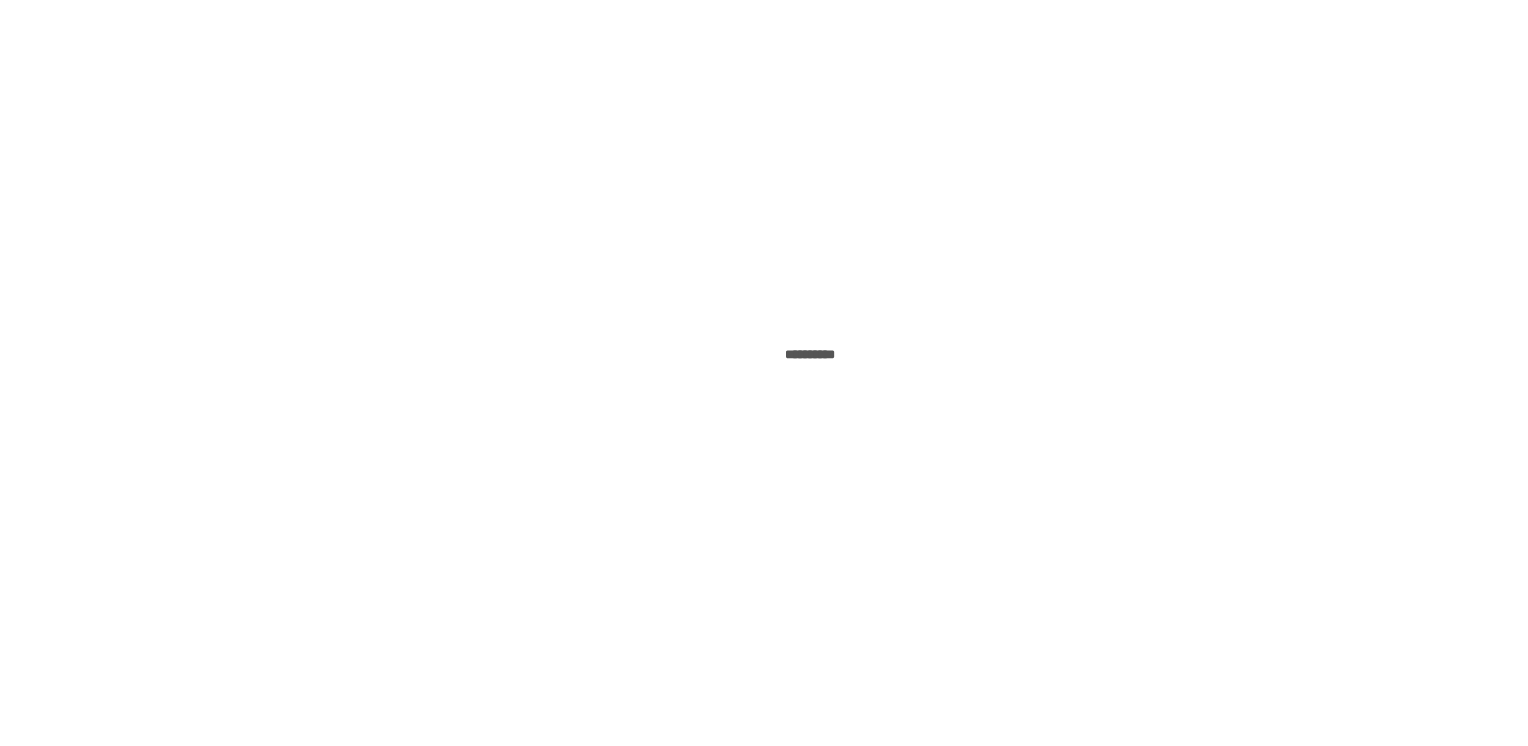 scroll, scrollTop: 0, scrollLeft: 0, axis: both 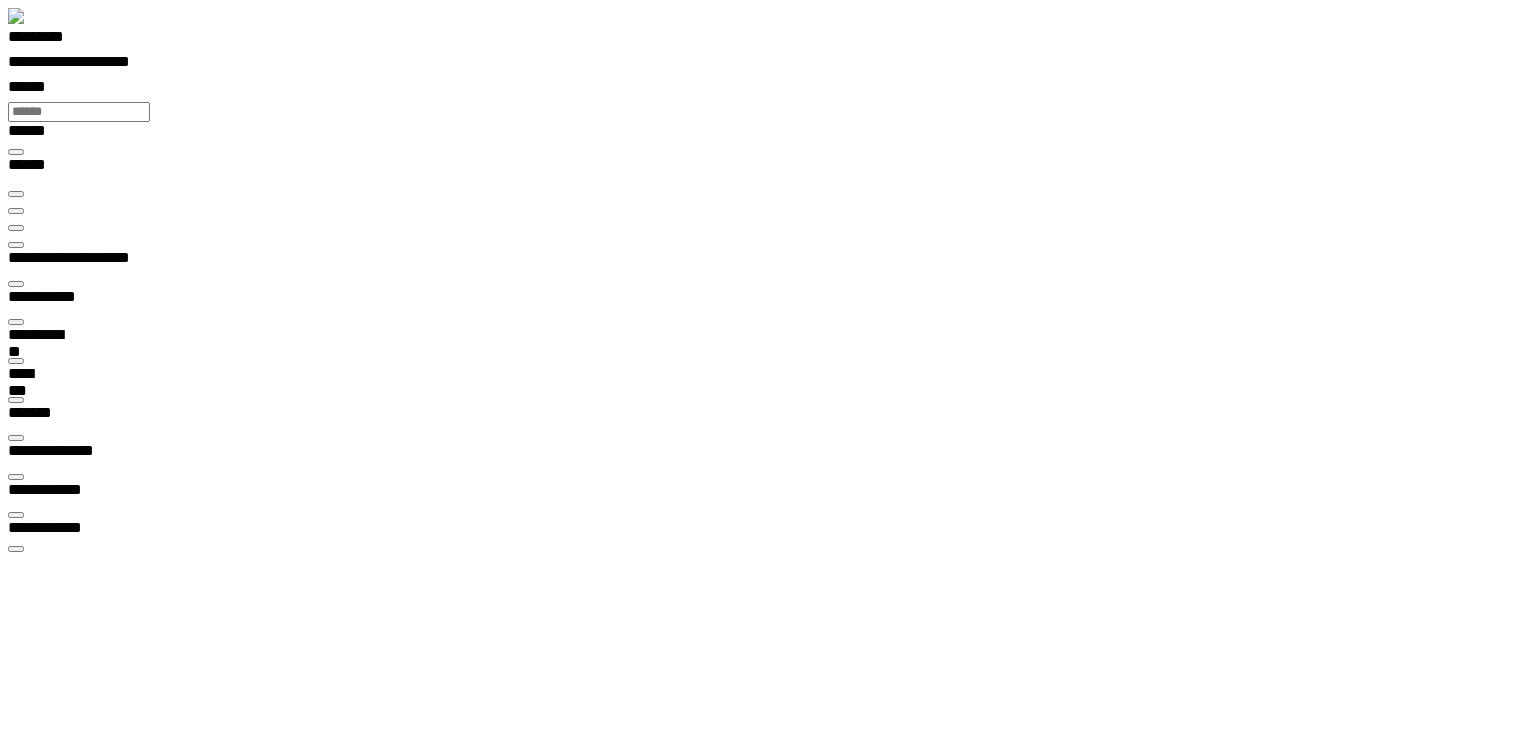 type on "***" 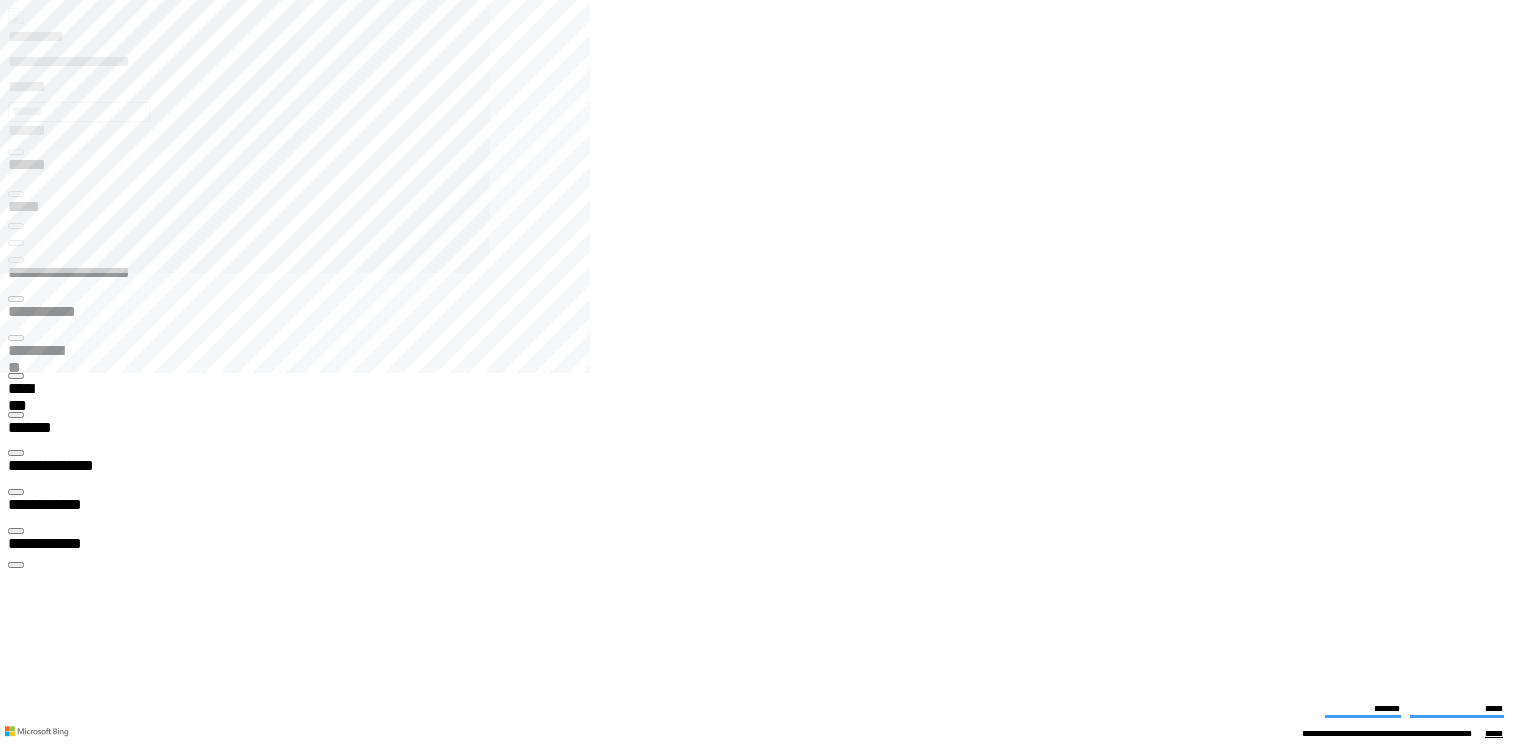 click 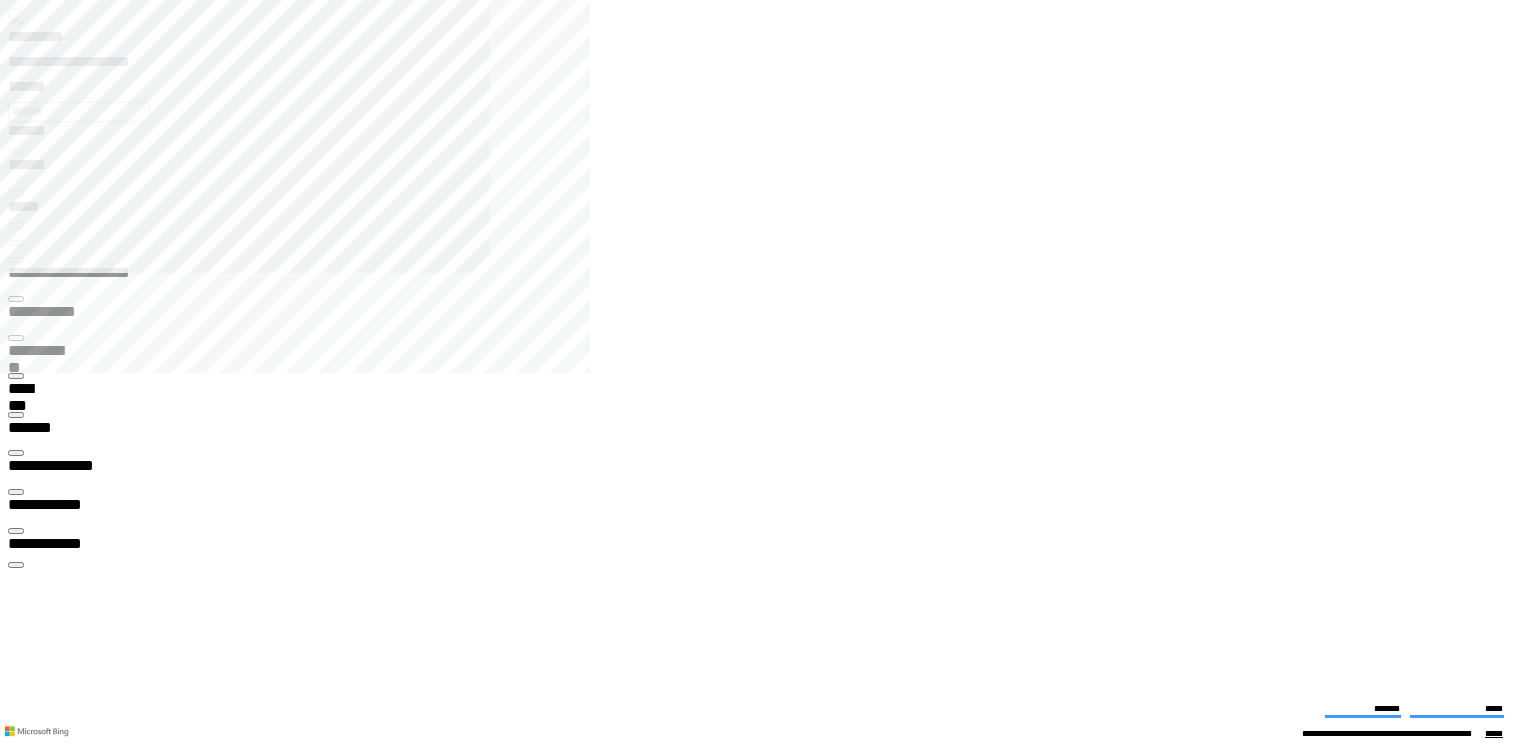 click on "**********" at bounding box center (909, 14815) 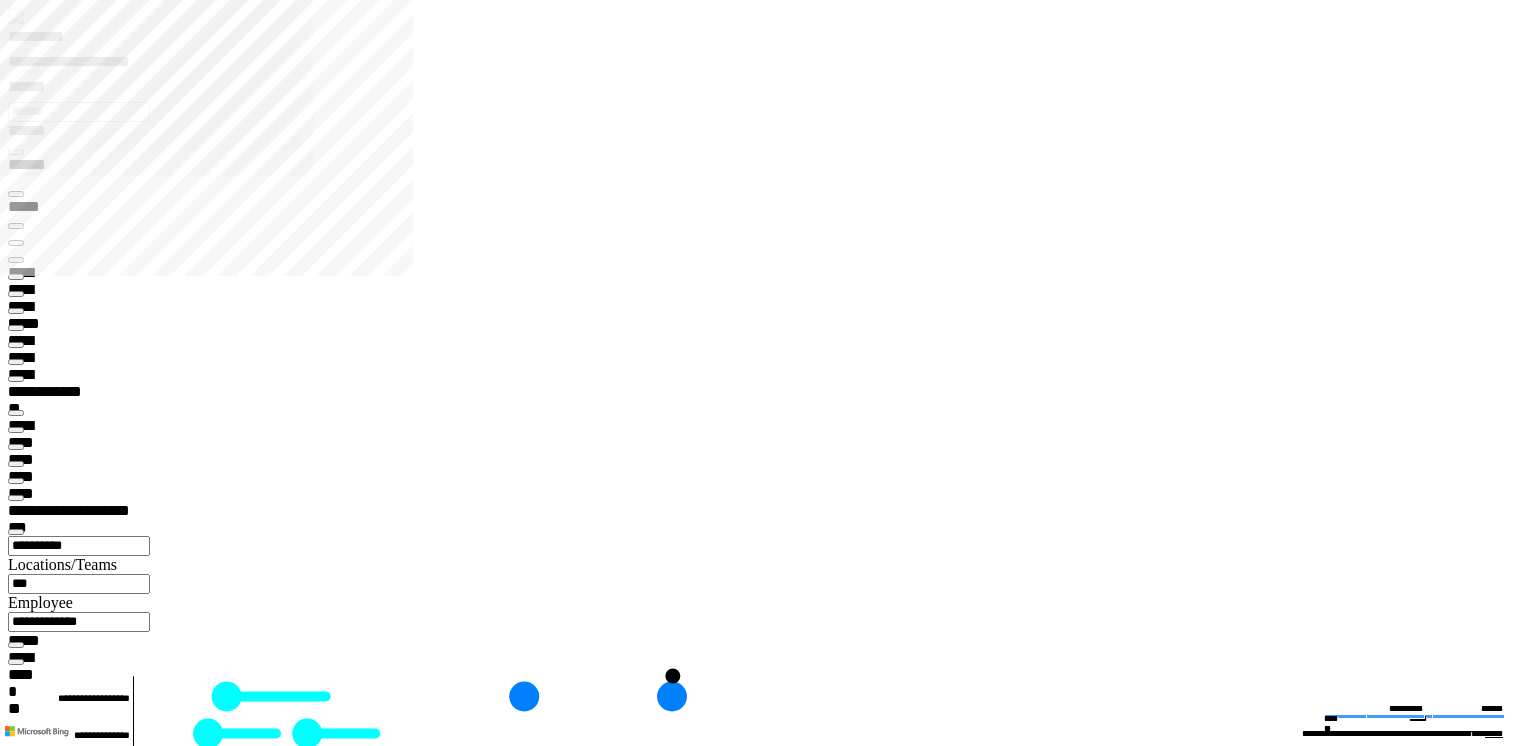 type on "*******" 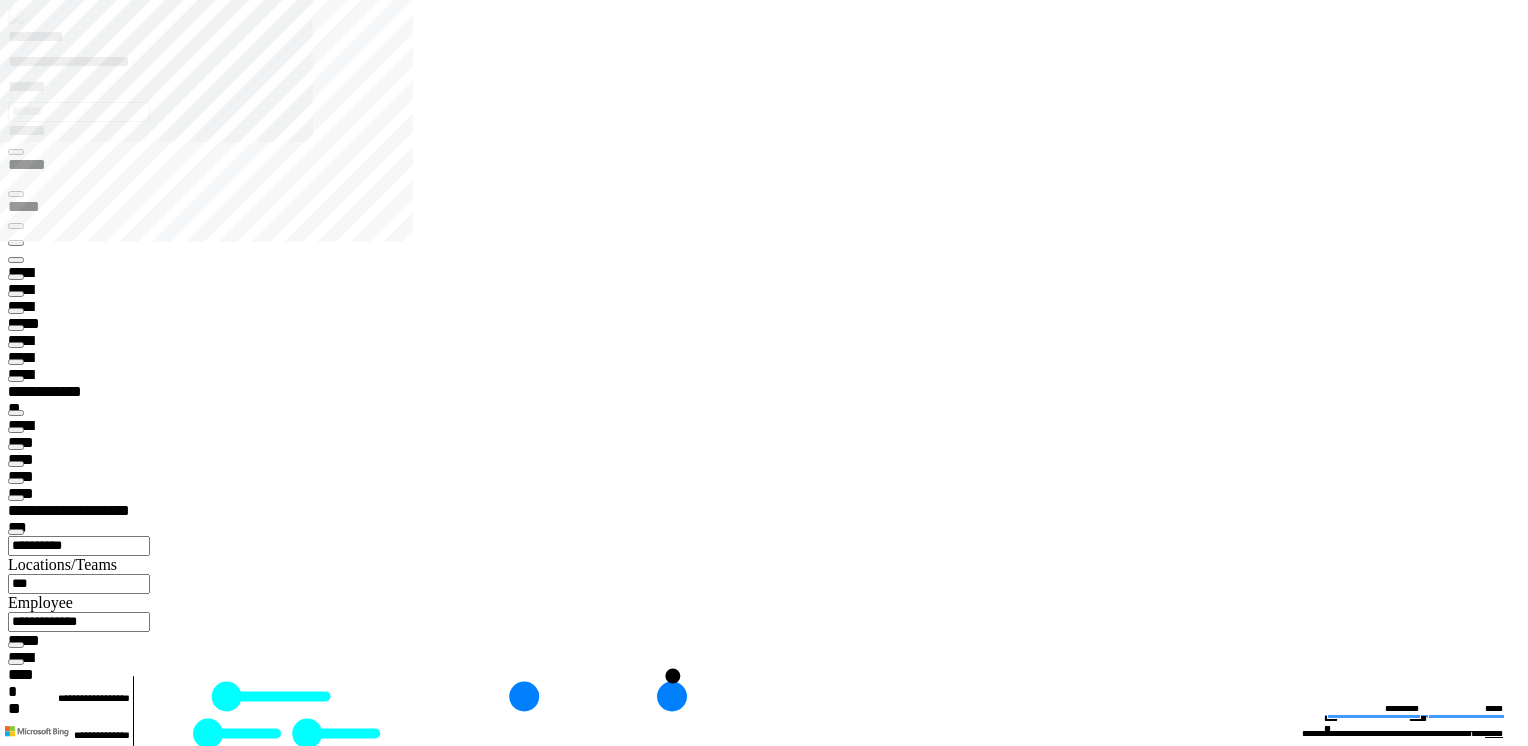 click on "**********" at bounding box center (39, 12982) 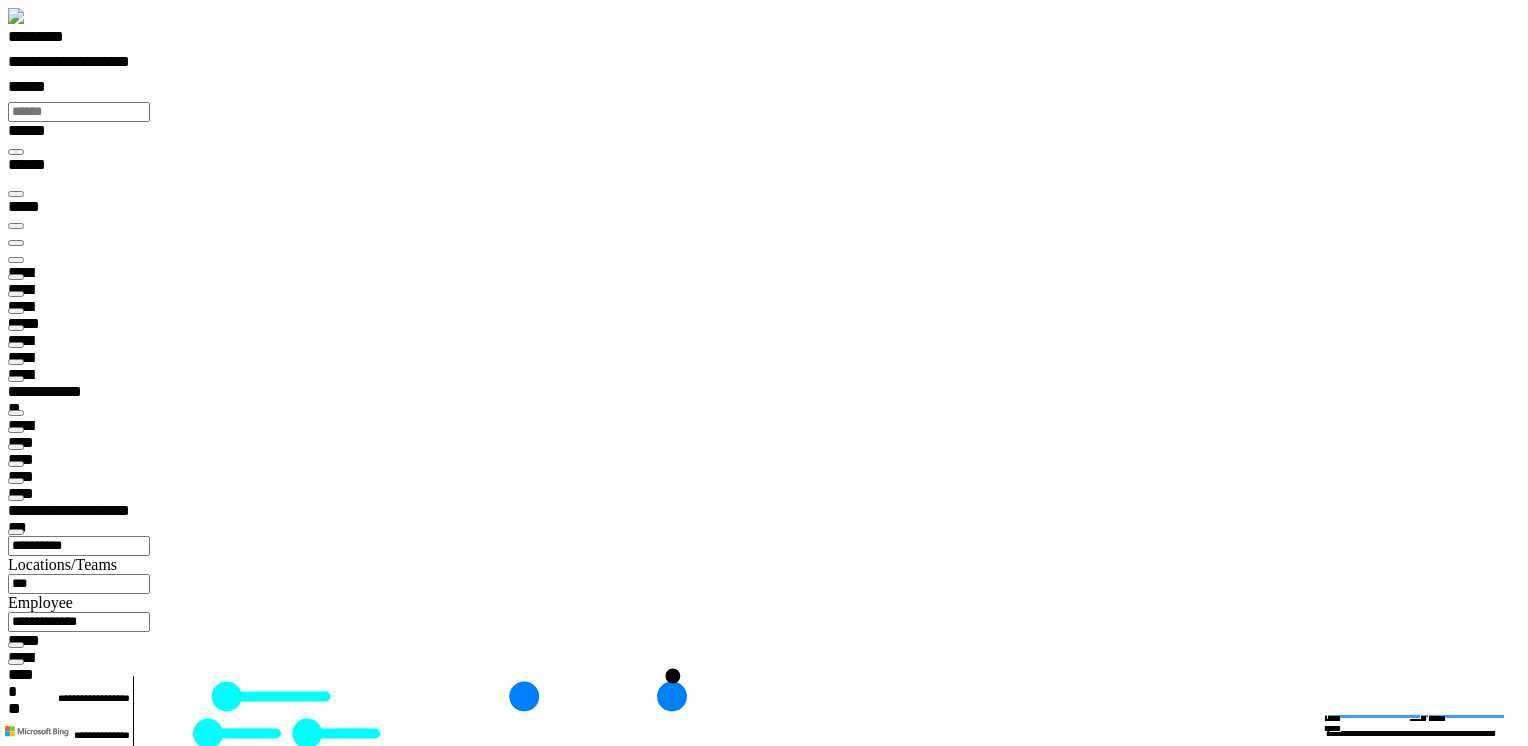 click at bounding box center (16, 19752) 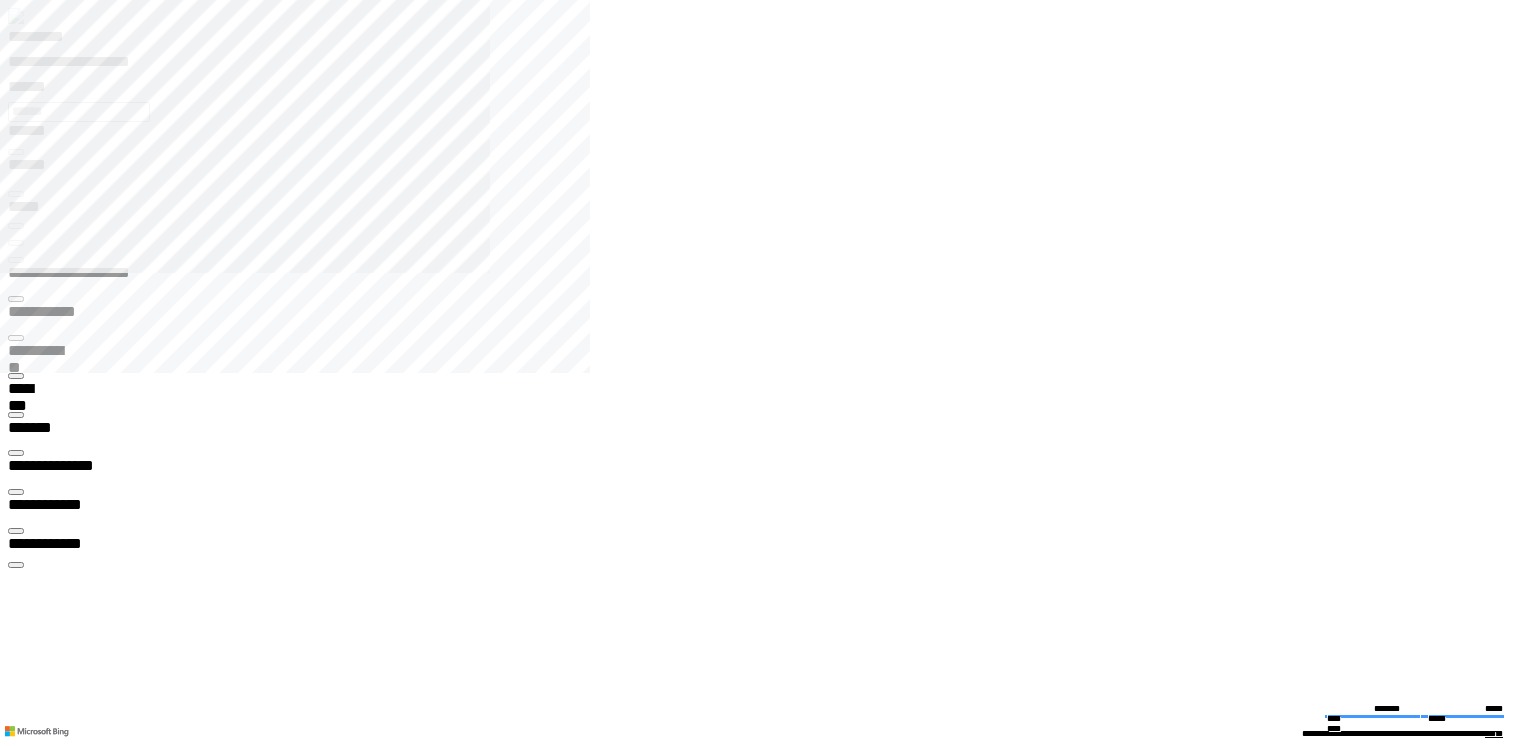 click 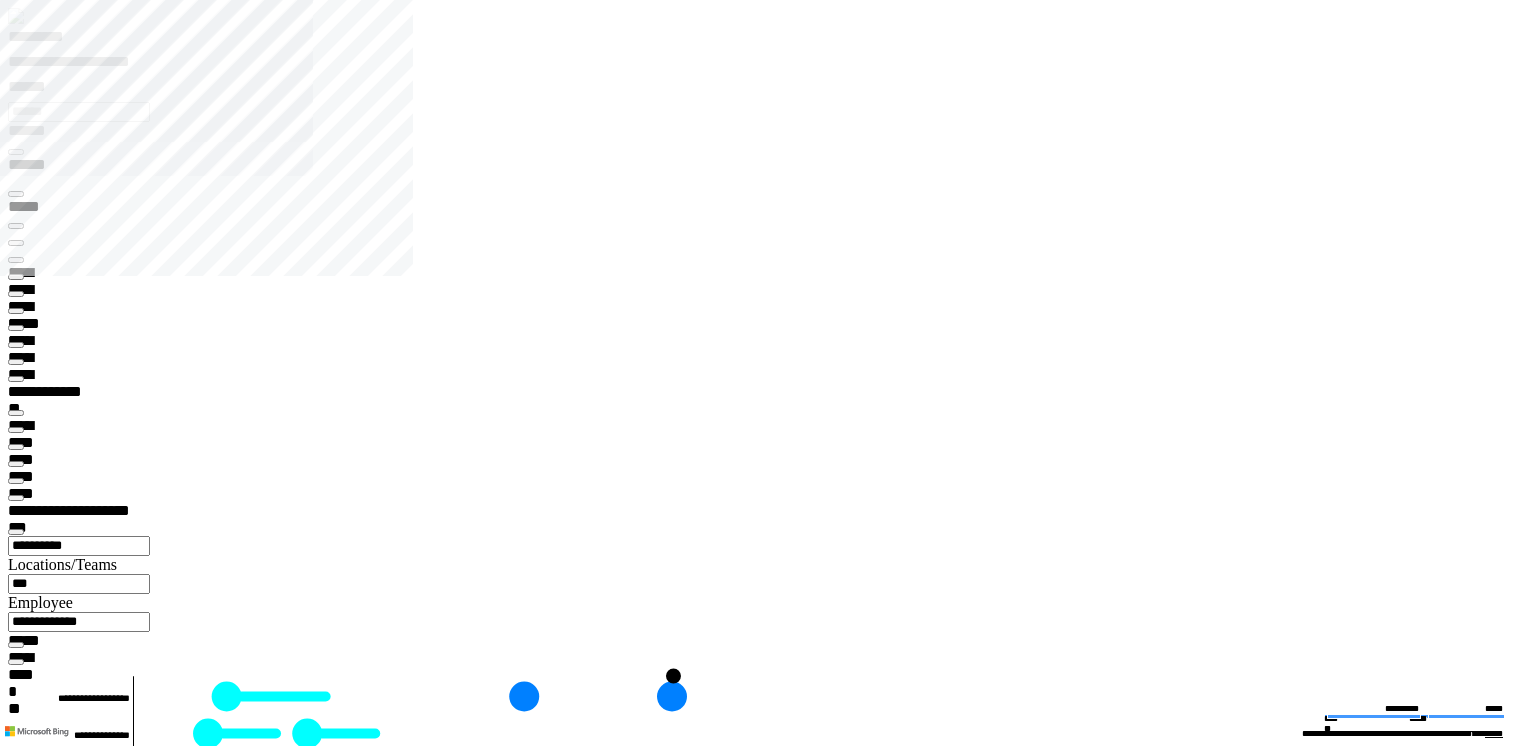 type on "*******" 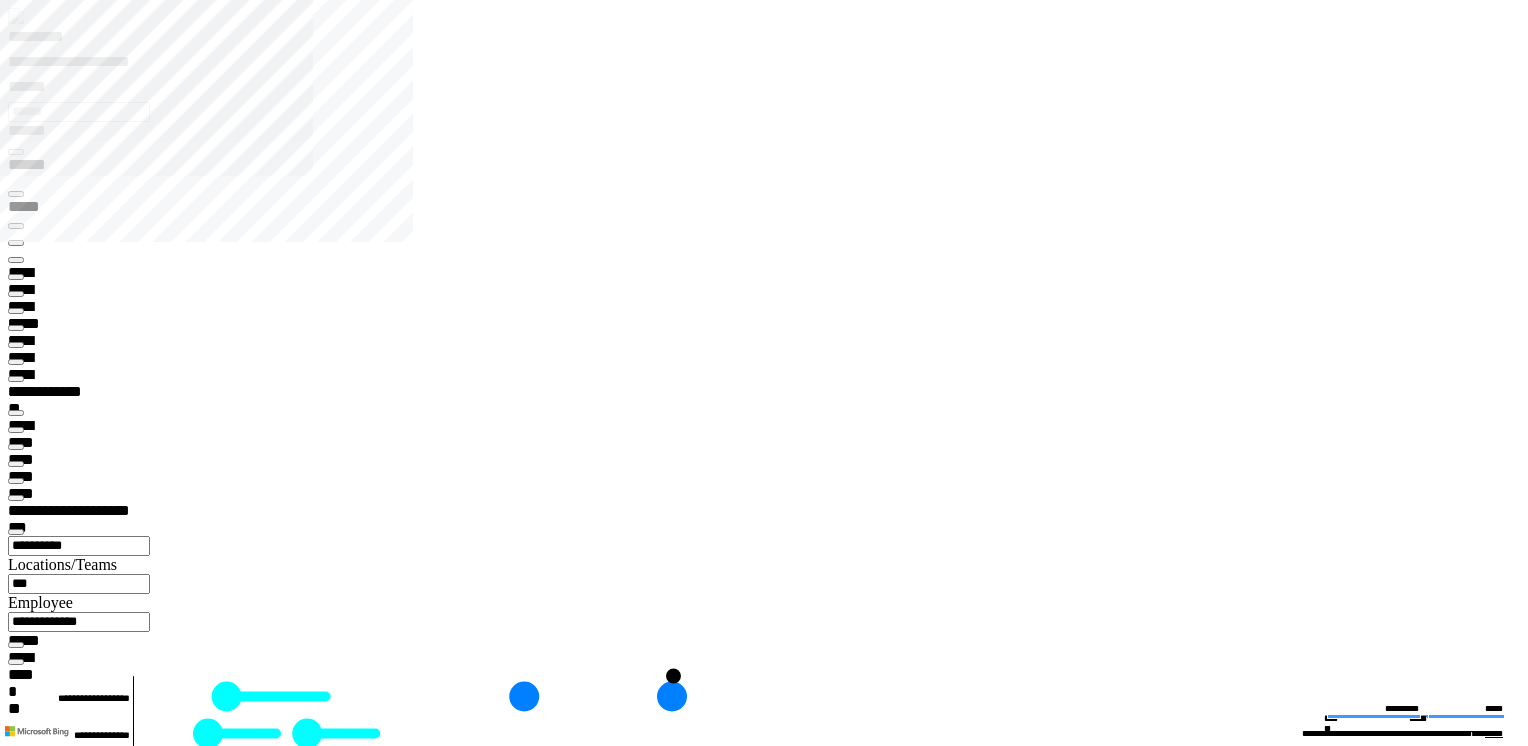 click on "******** *" at bounding box center [58, 13261] 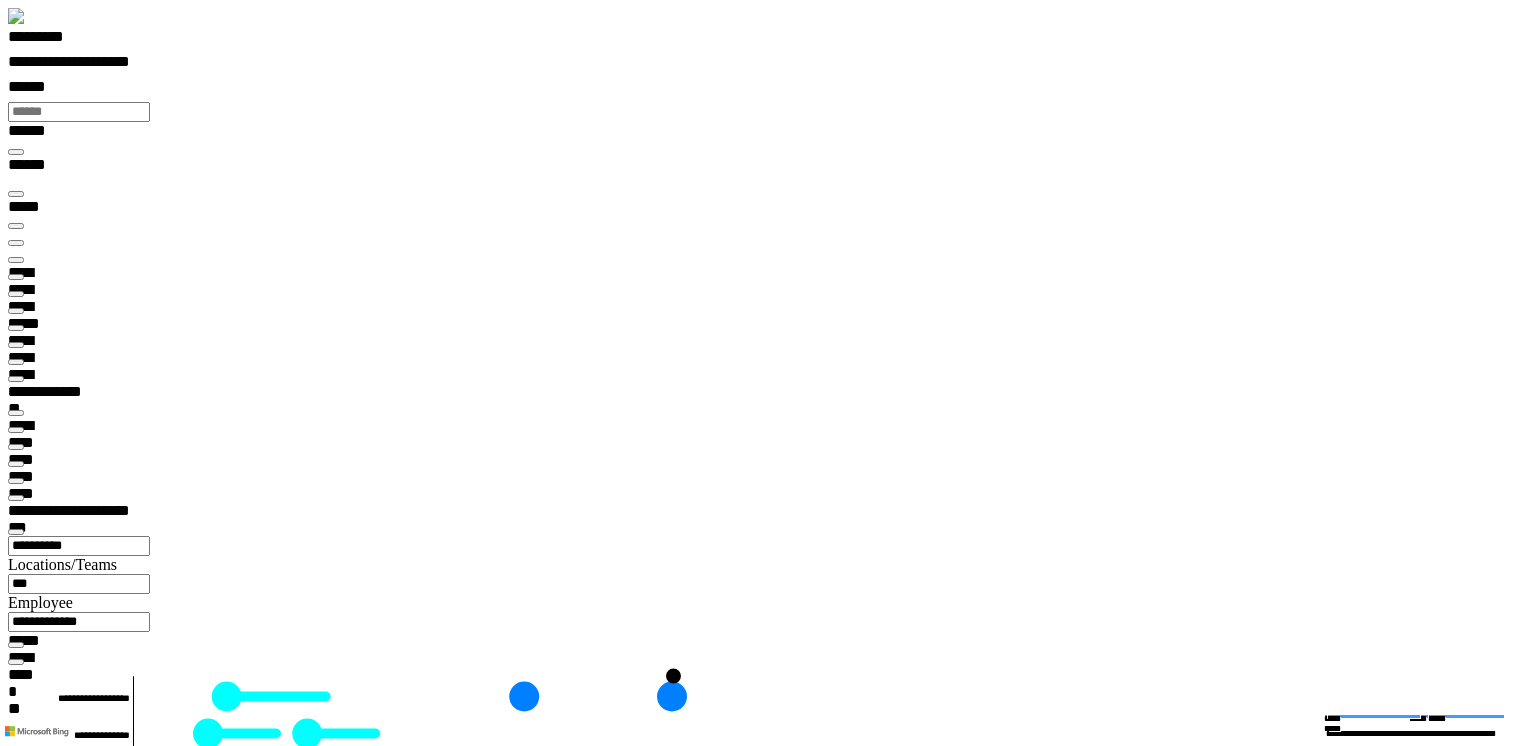 click on "******** *" at bounding box center (58, 21588) 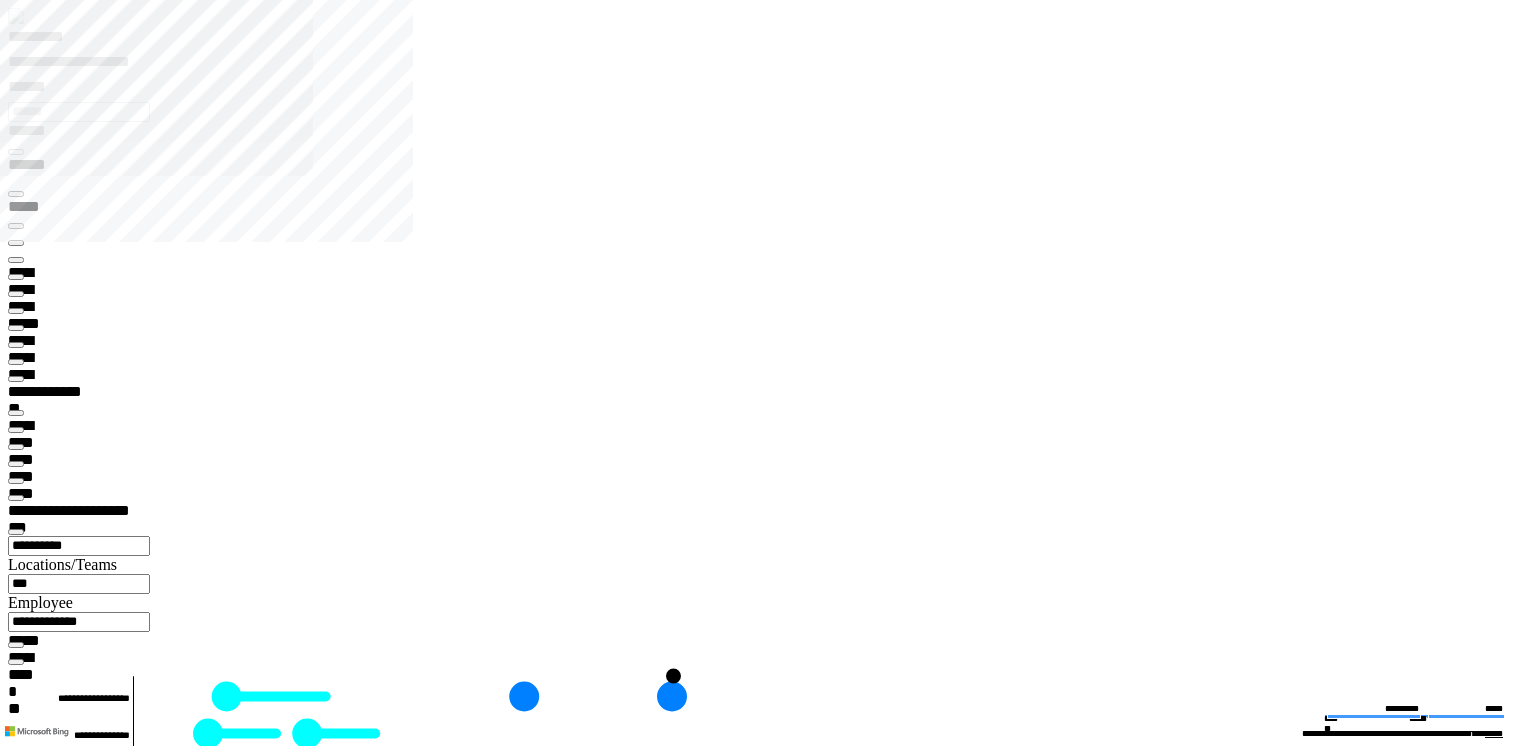 click at bounding box center [16, 12950] 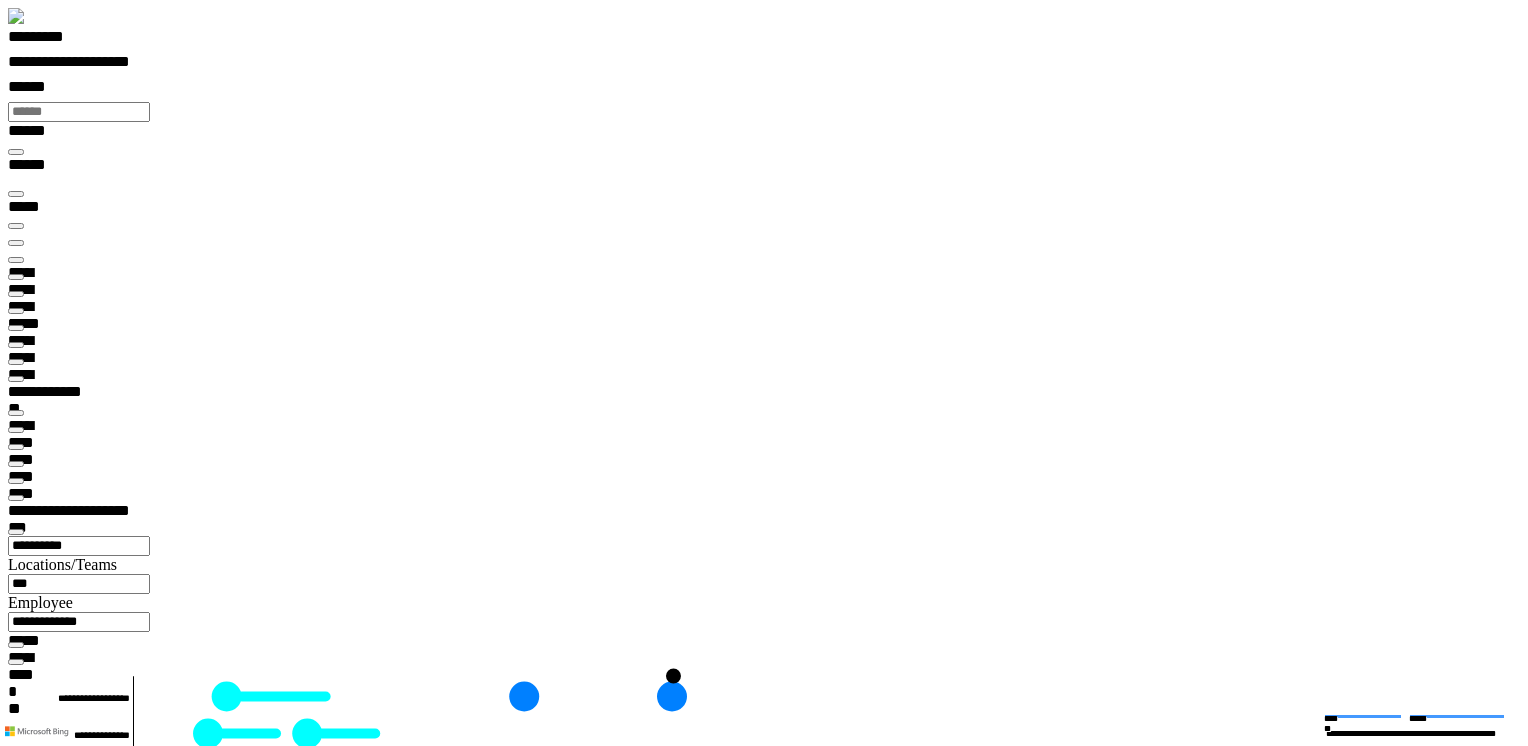 scroll, scrollTop: 100000, scrollLeft: 100000, axis: both 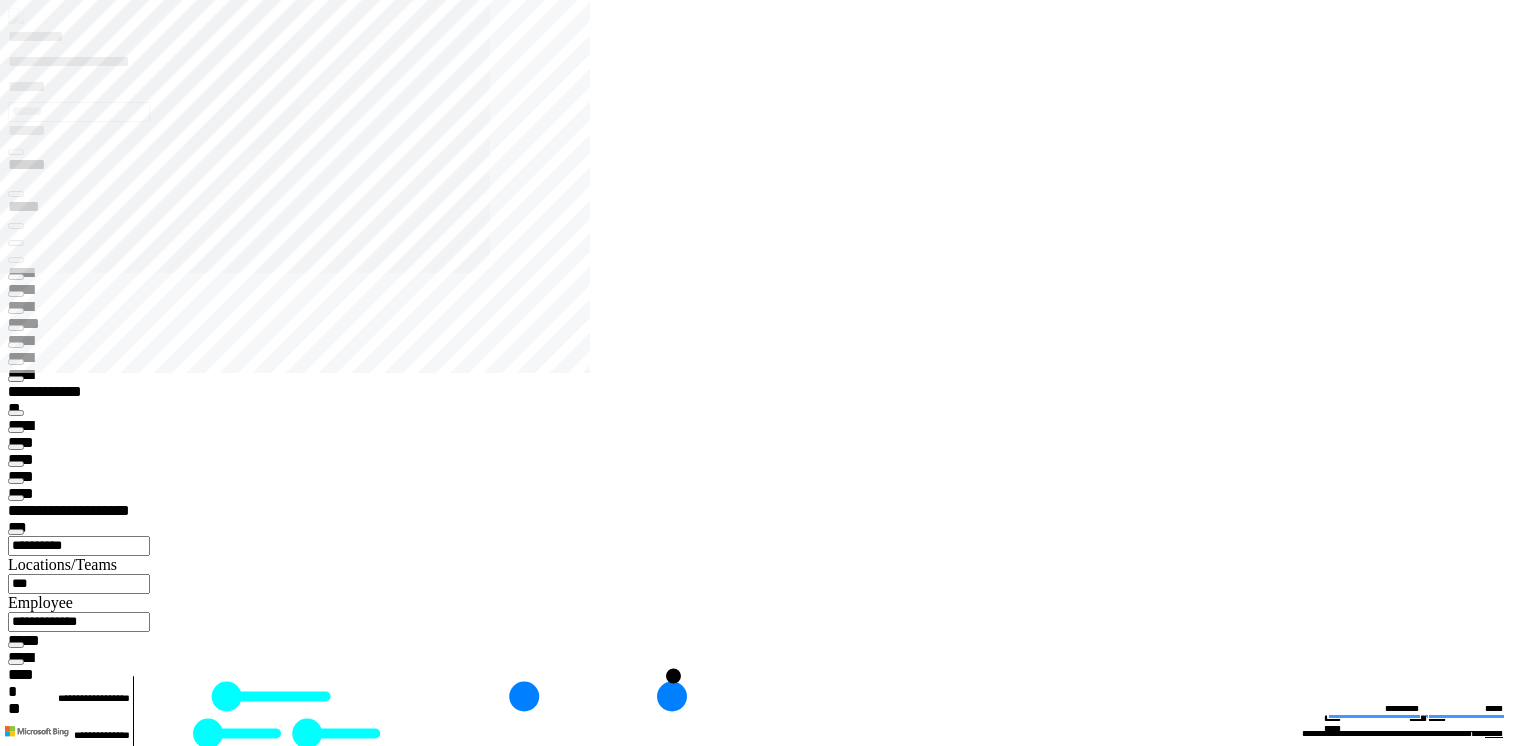 click at bounding box center (16, 23644) 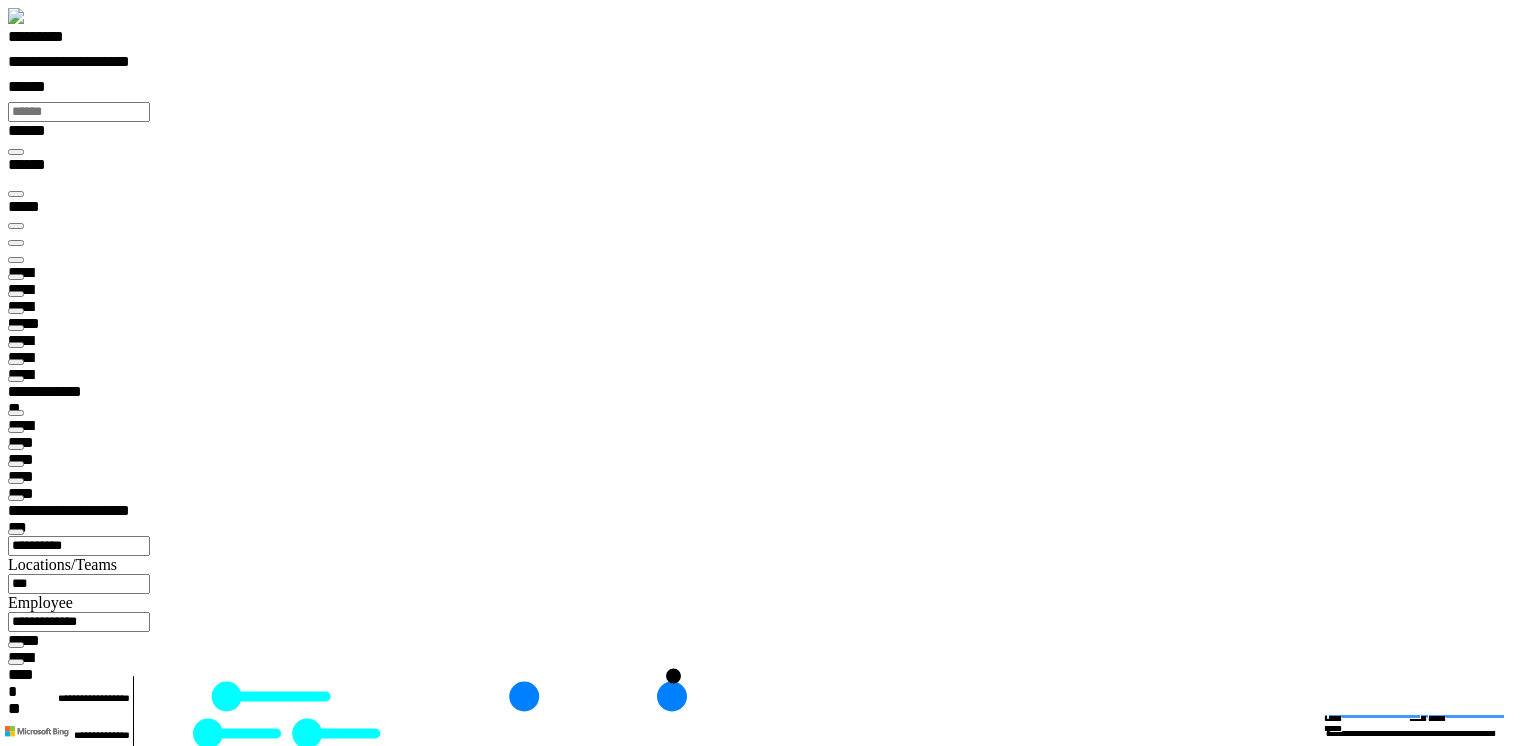 click at bounding box center [33, 33340] 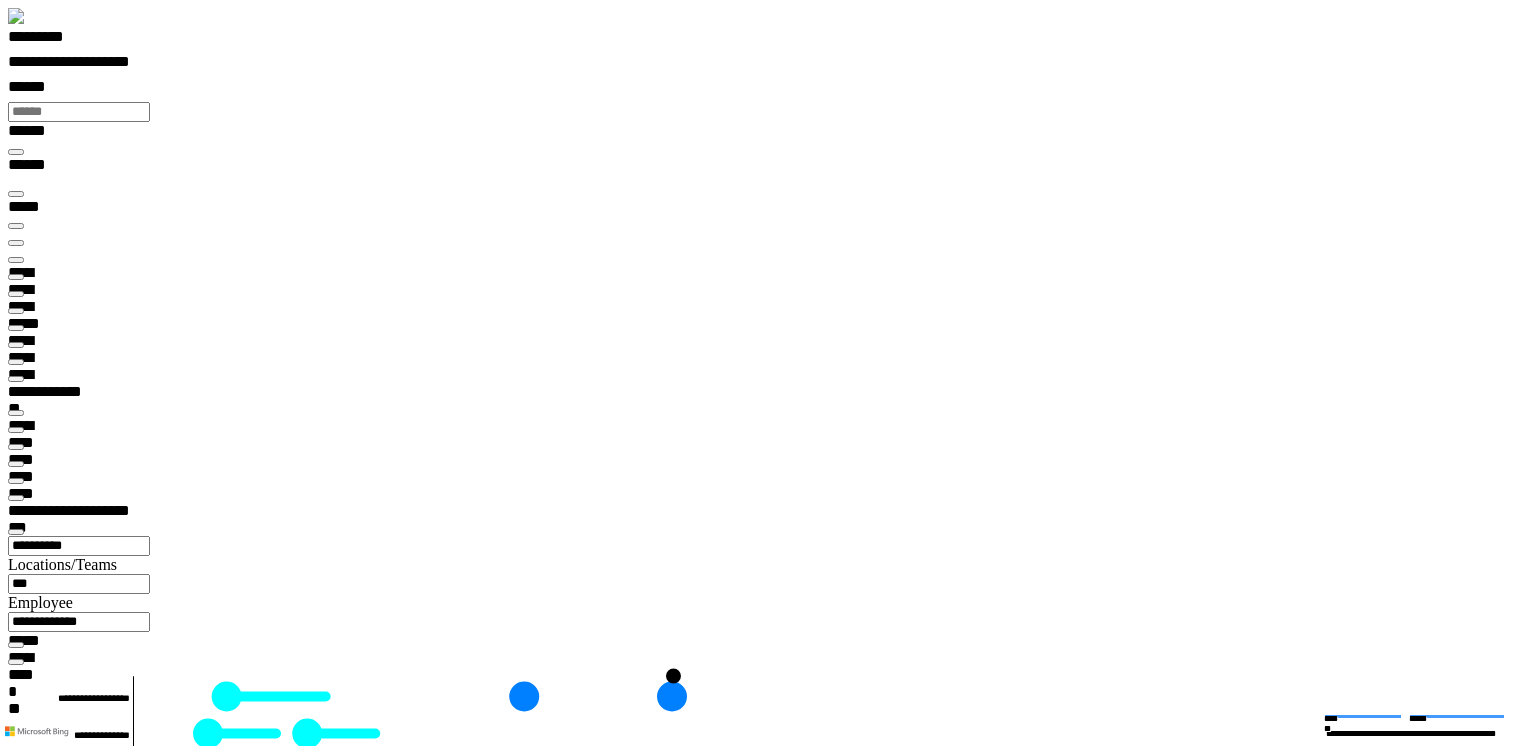 scroll, scrollTop: 99968, scrollLeft: 99789, axis: both 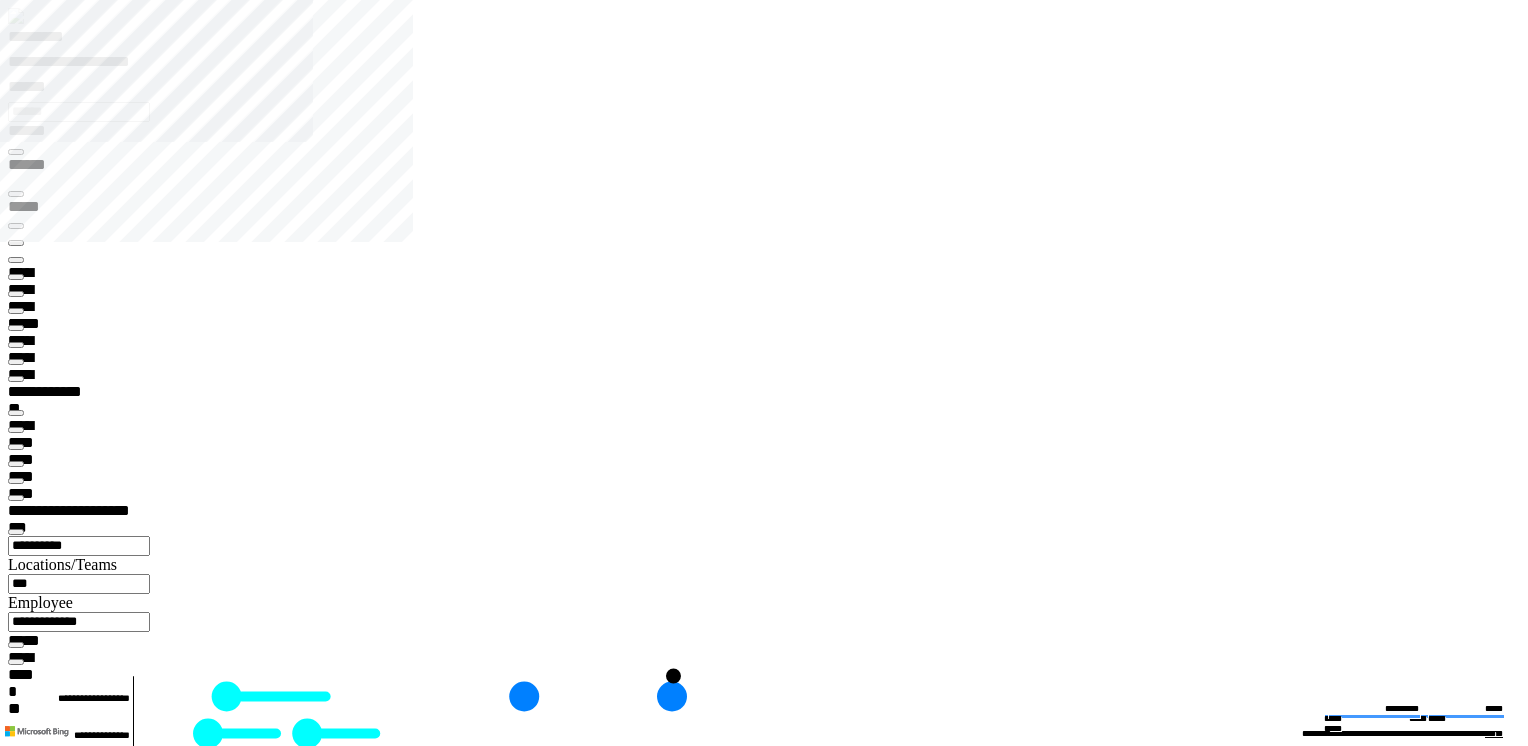 click at bounding box center [16, 11499] 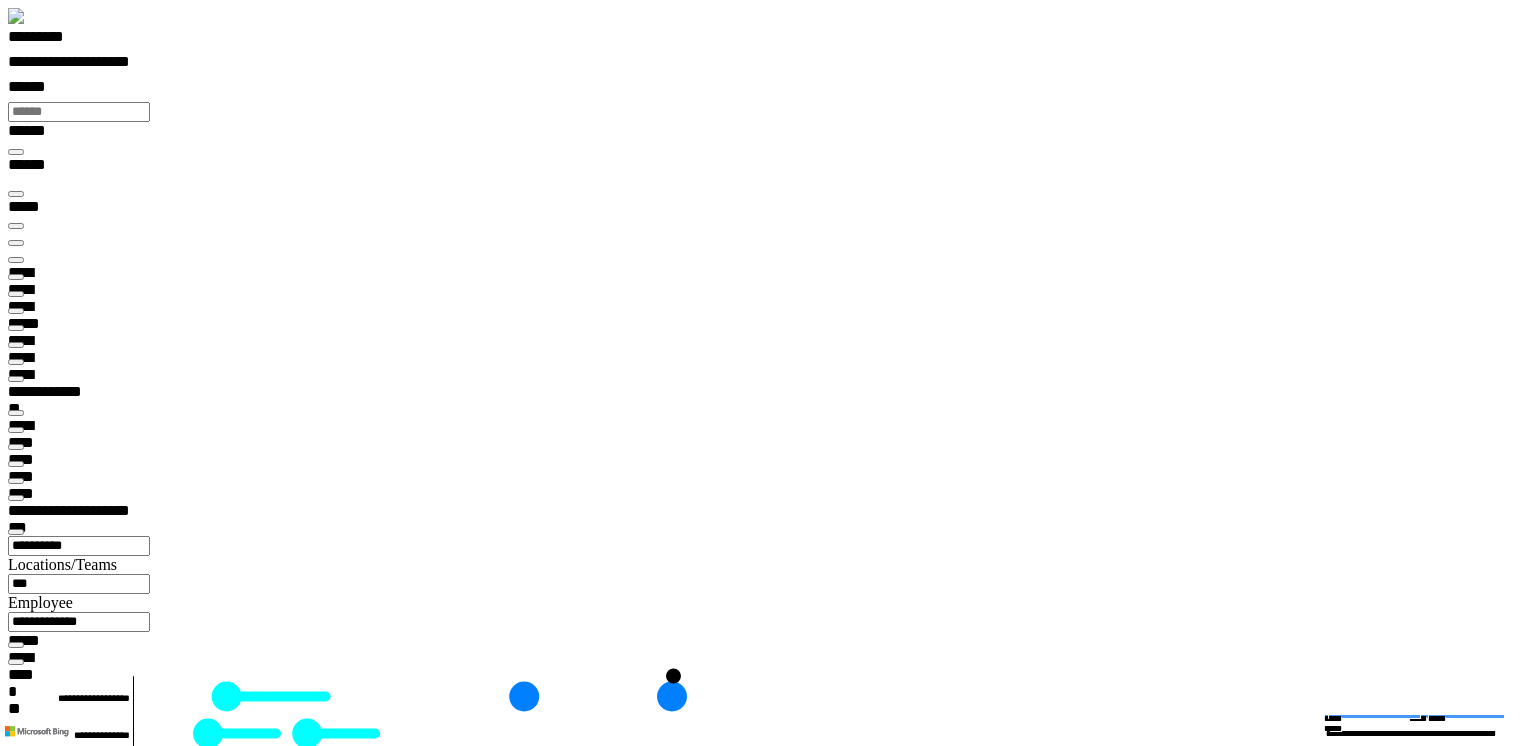 scroll, scrollTop: 99489, scrollLeft: 98968, axis: both 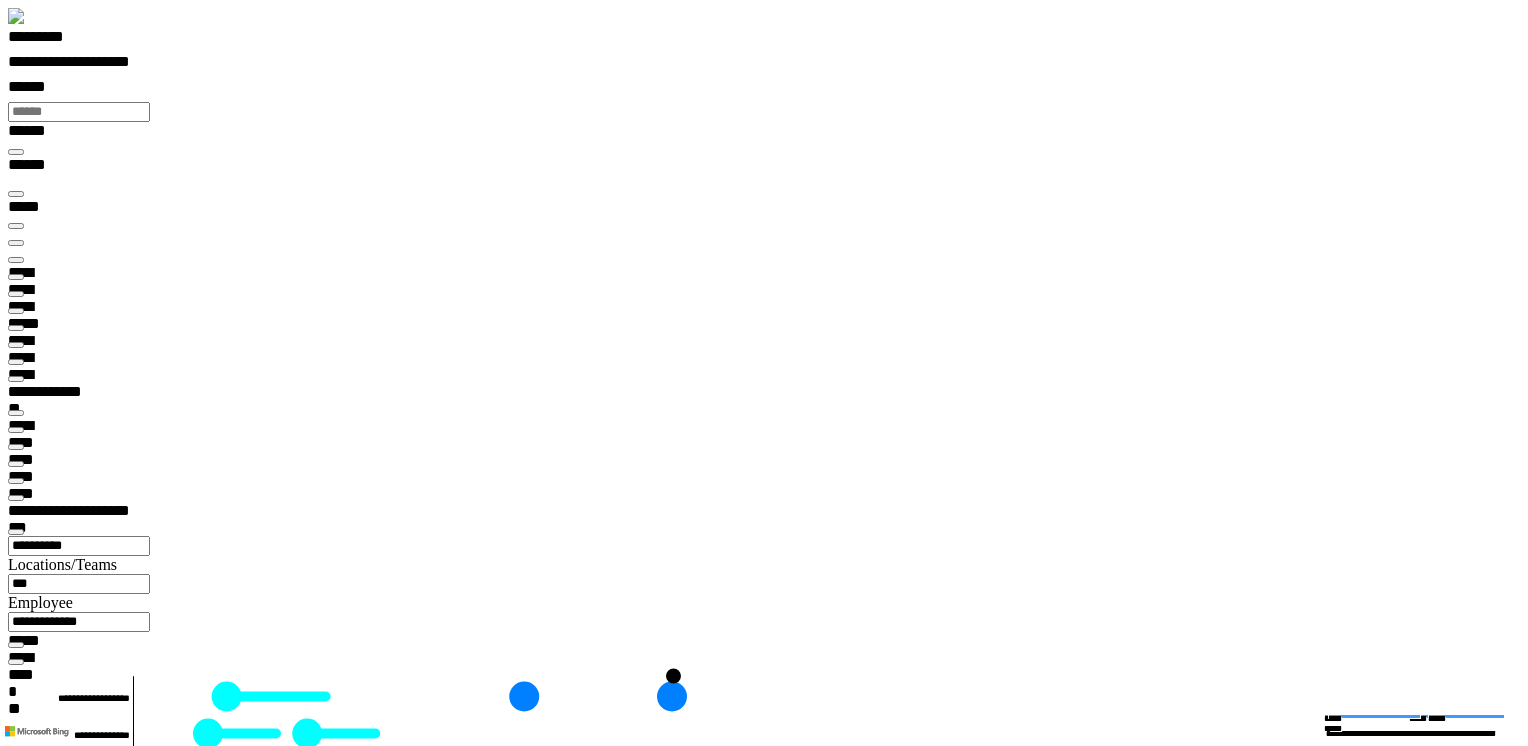 click at bounding box center (16, 16264) 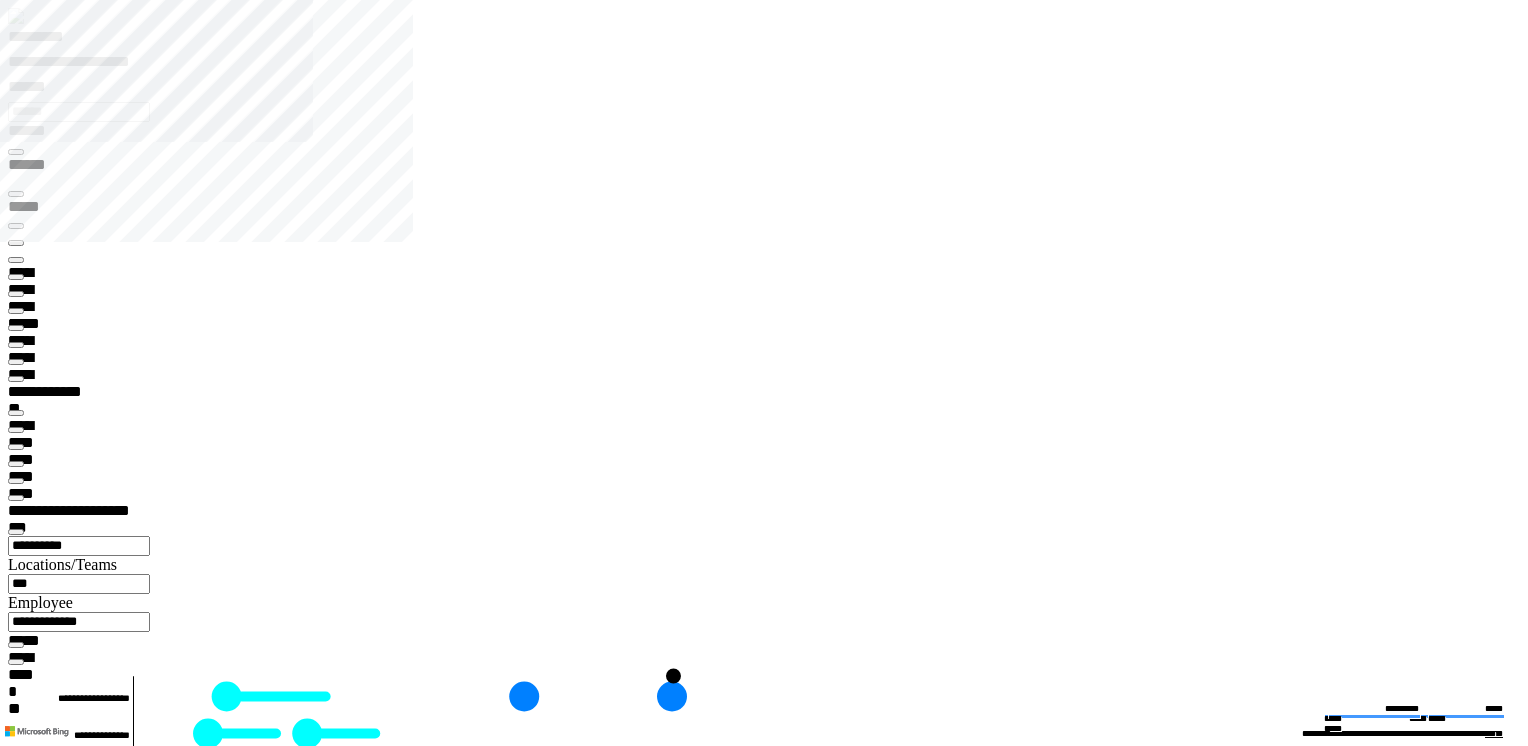 click on "***" at bounding box center [42, 15629] 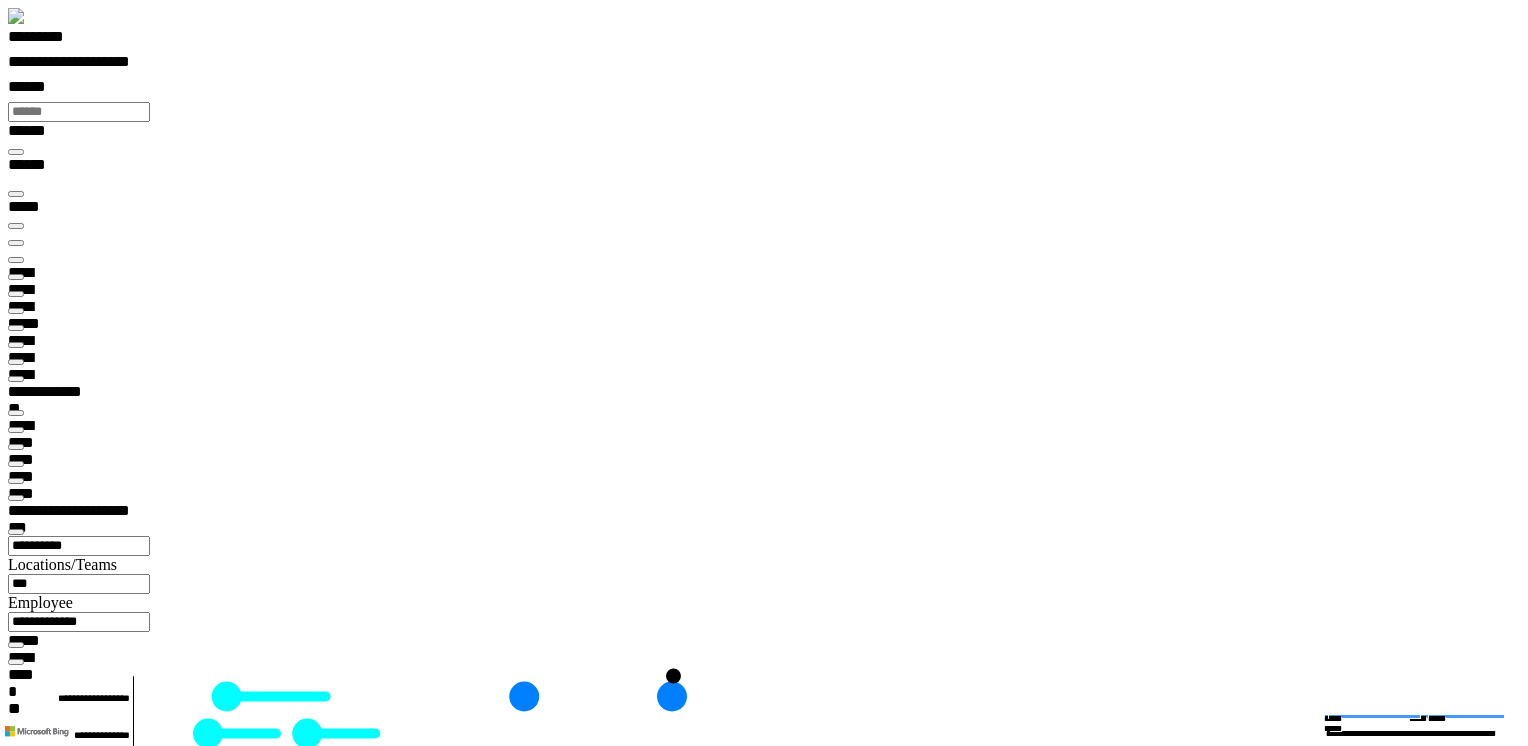 click at bounding box center (16, 16264) 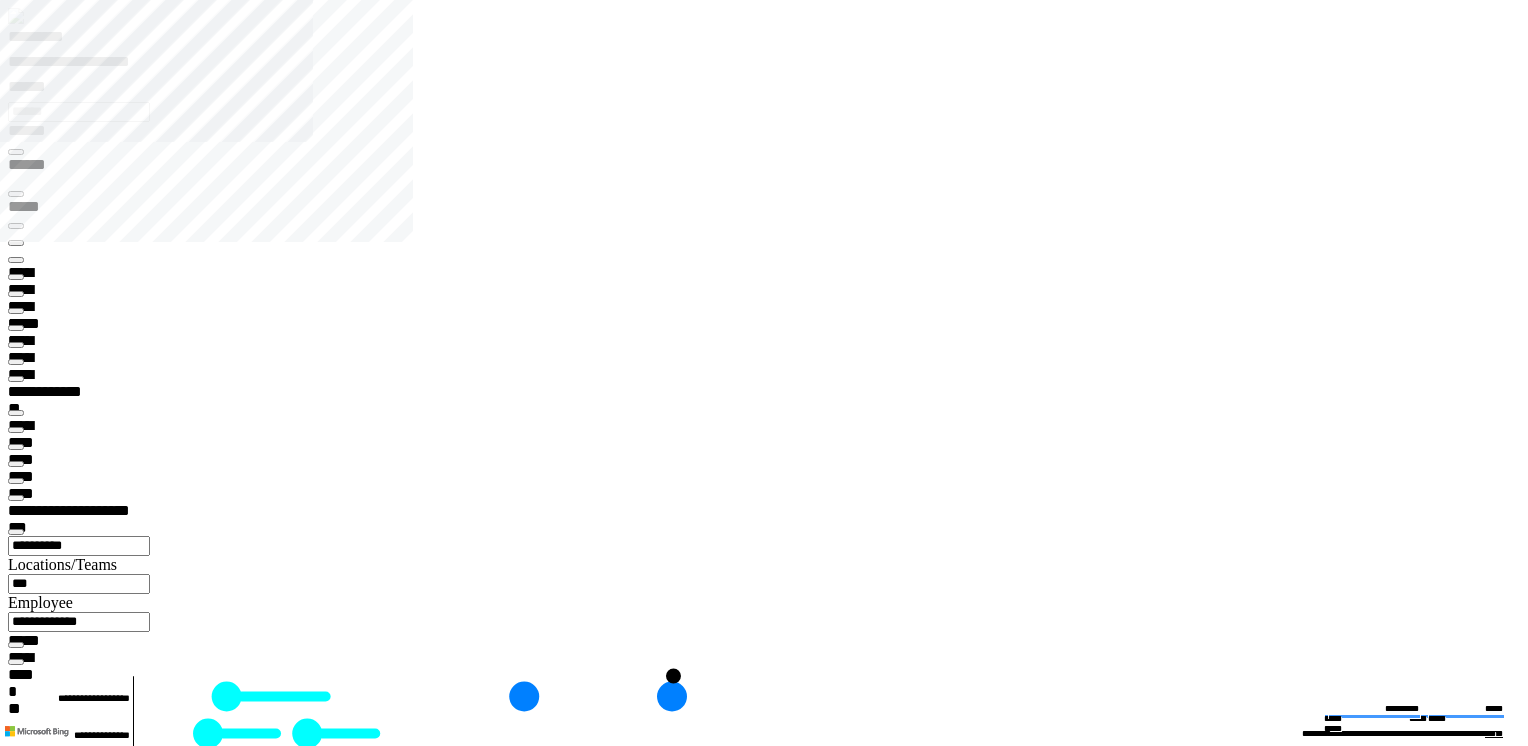 click at bounding box center [16, 11533] 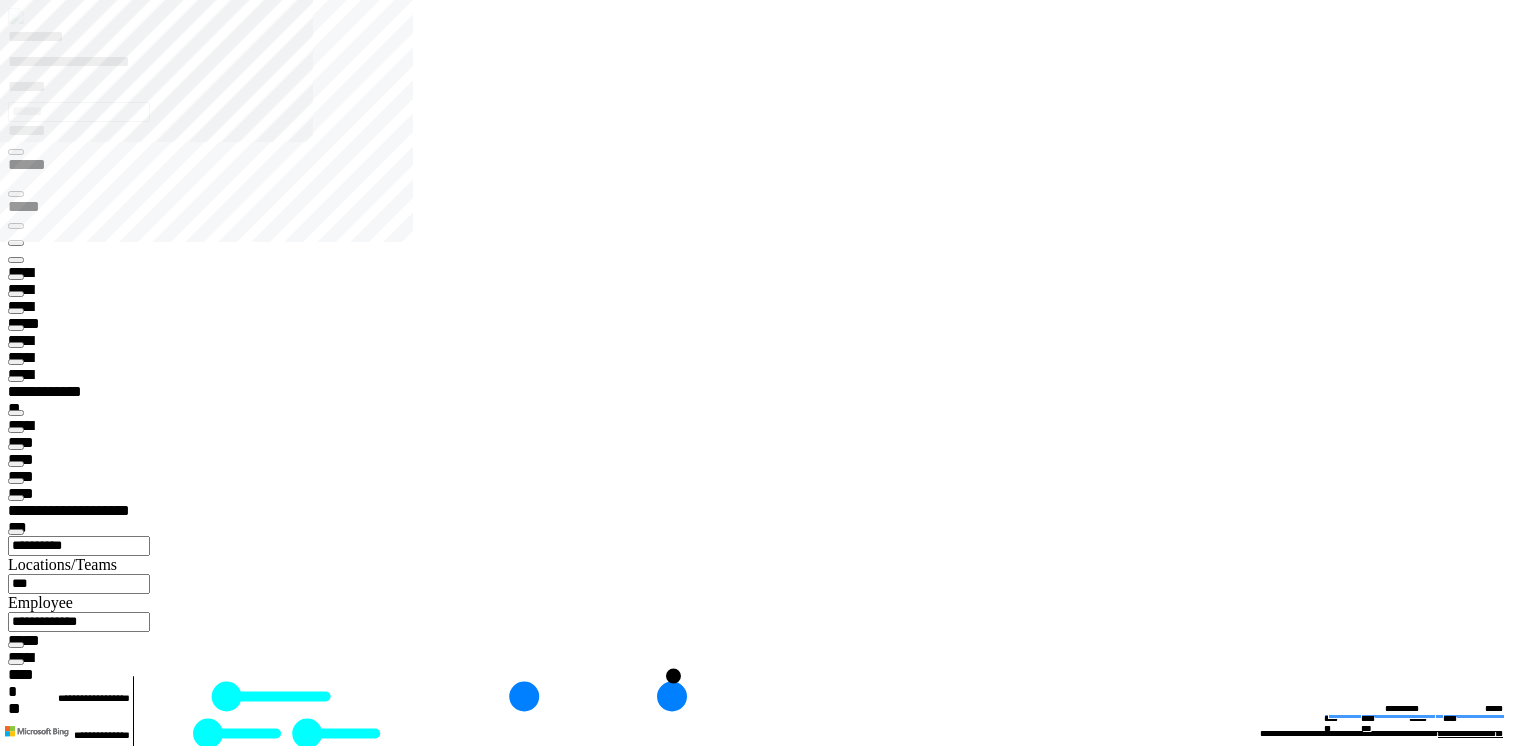 click at bounding box center (16, 10038) 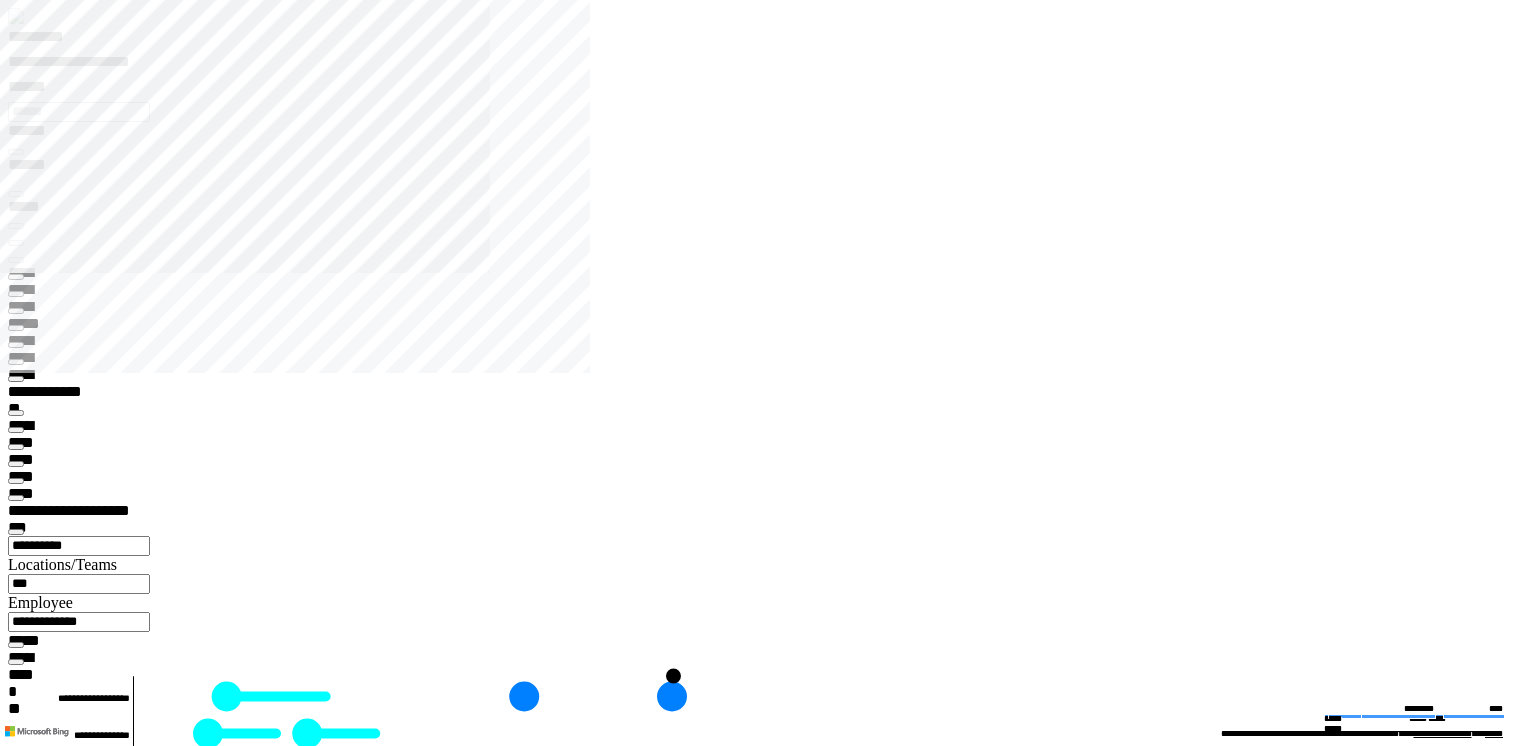 click at bounding box center (16, 18189) 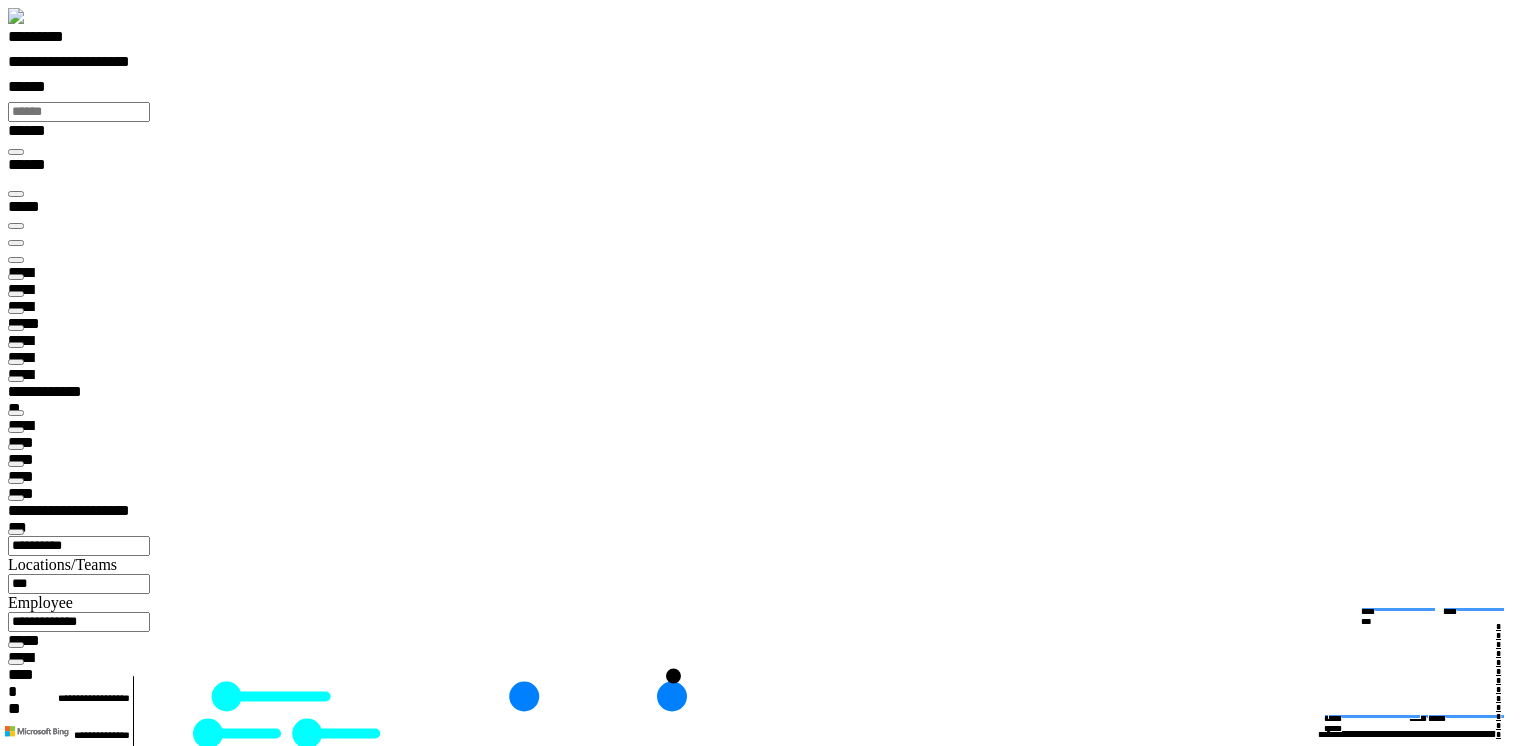 scroll, scrollTop: 0, scrollLeft: 0, axis: both 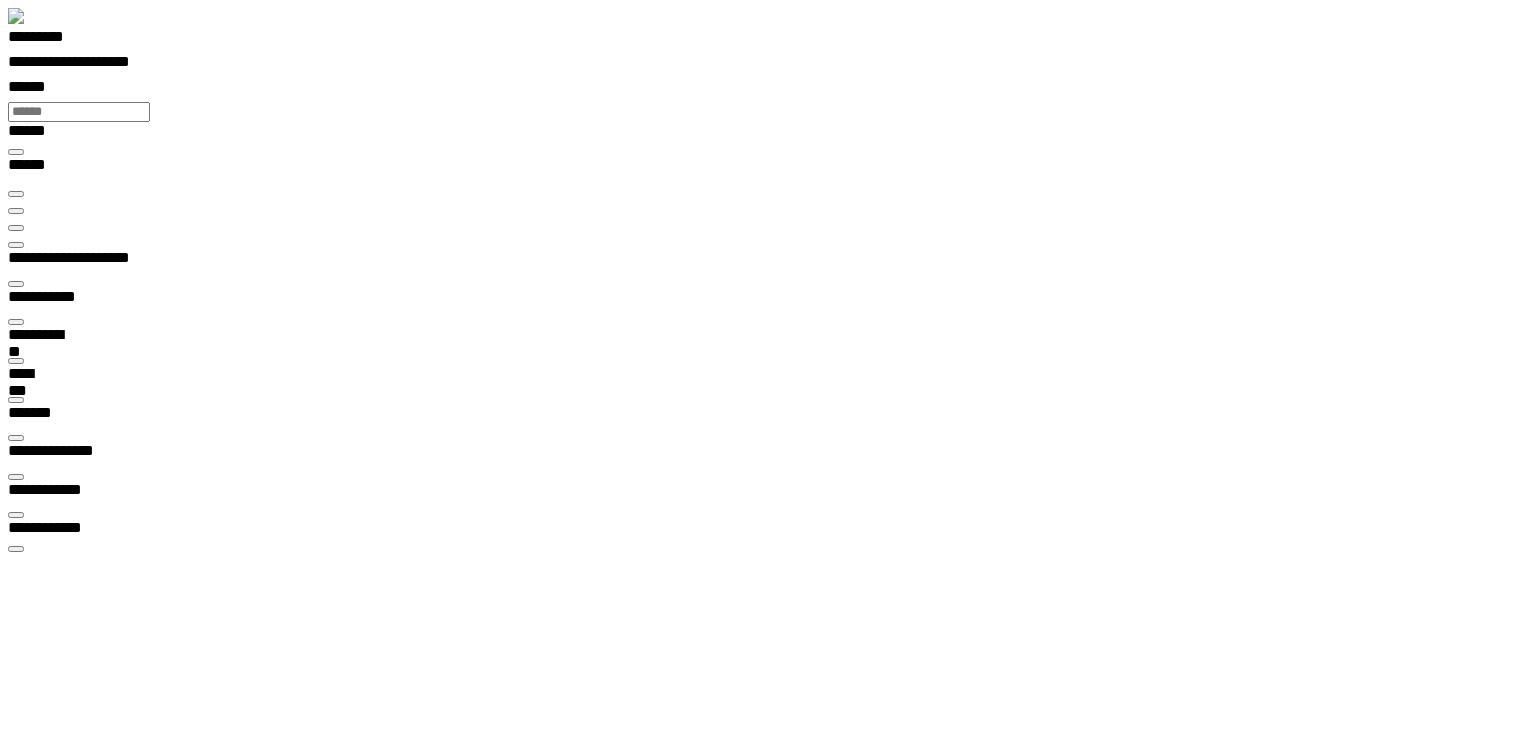 type on "***" 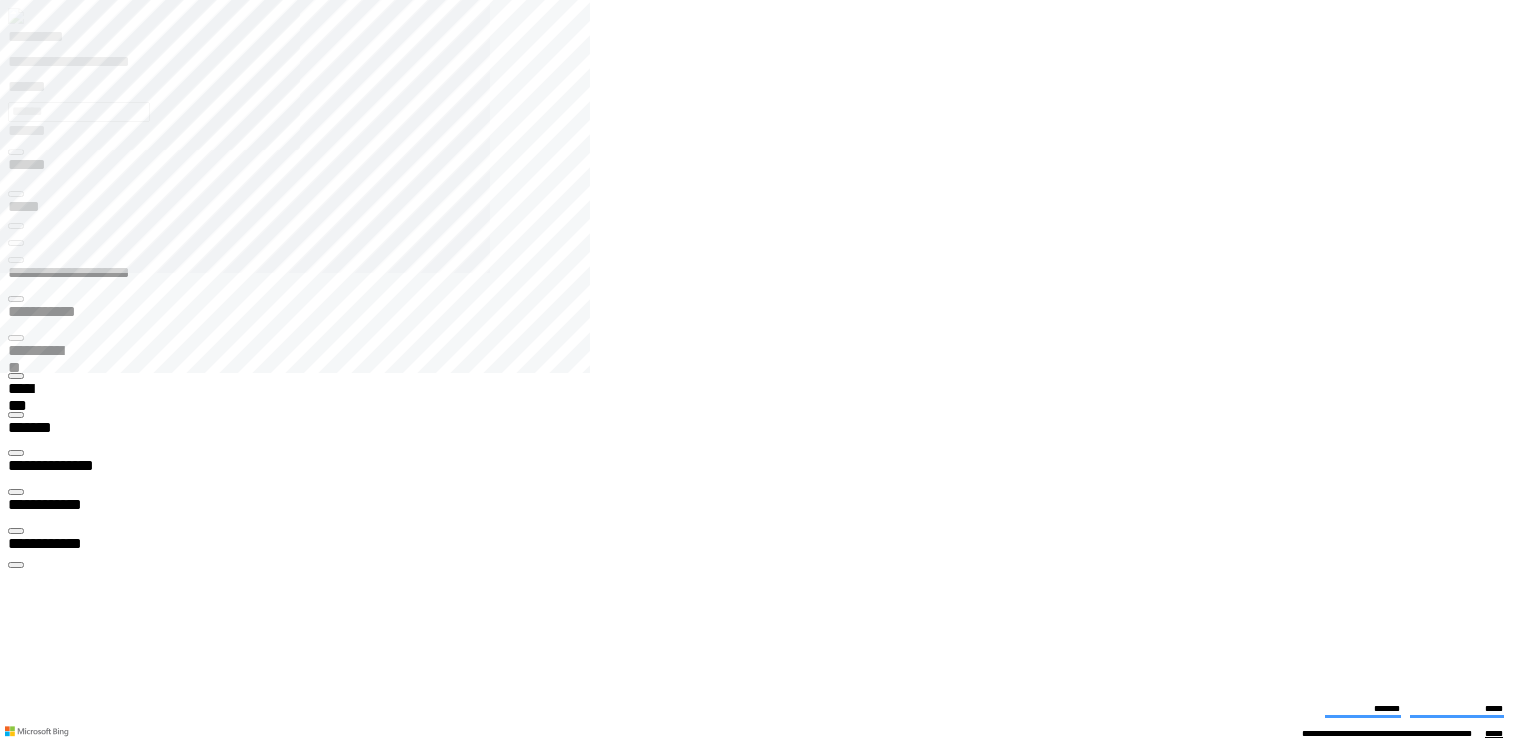 type on "**********" 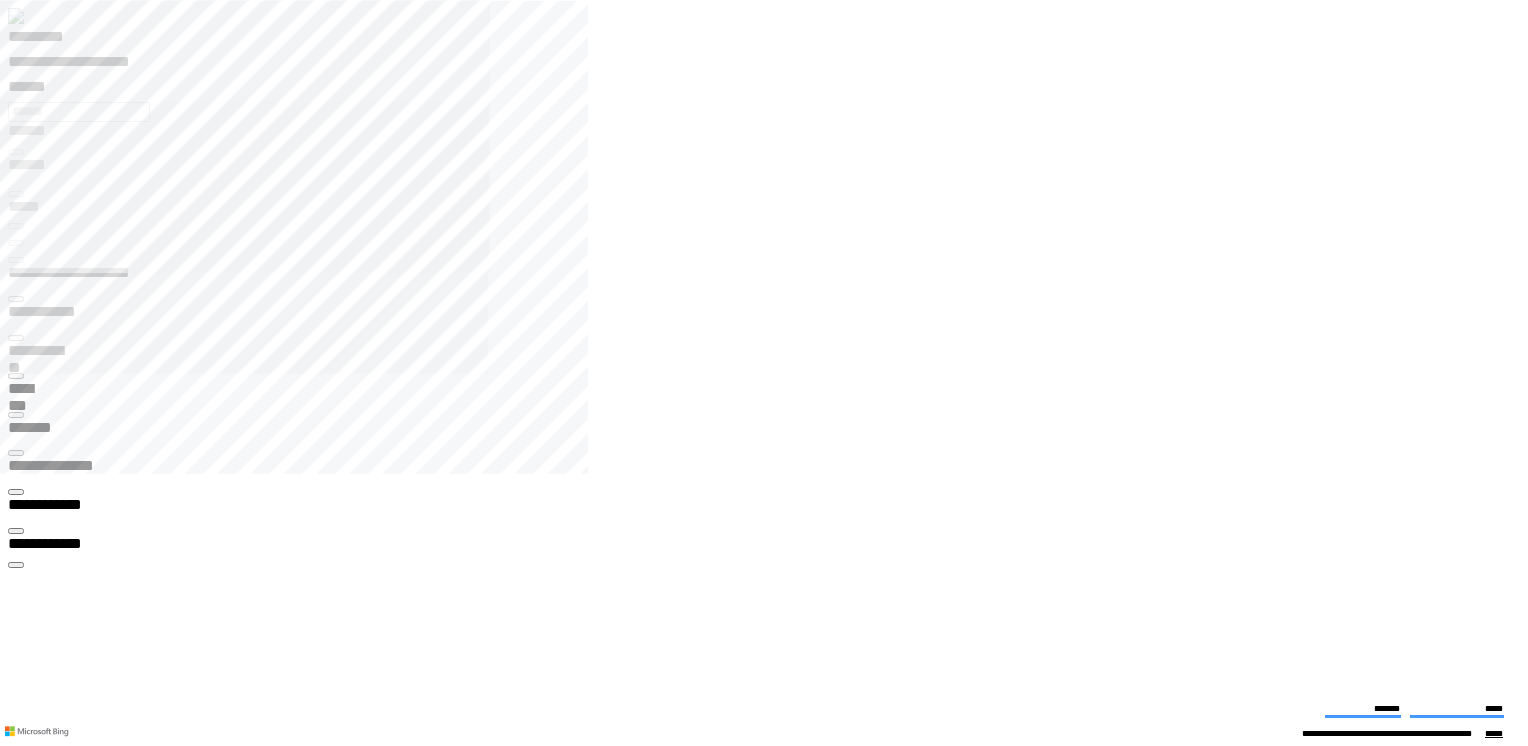 click at bounding box center (0, 0) 